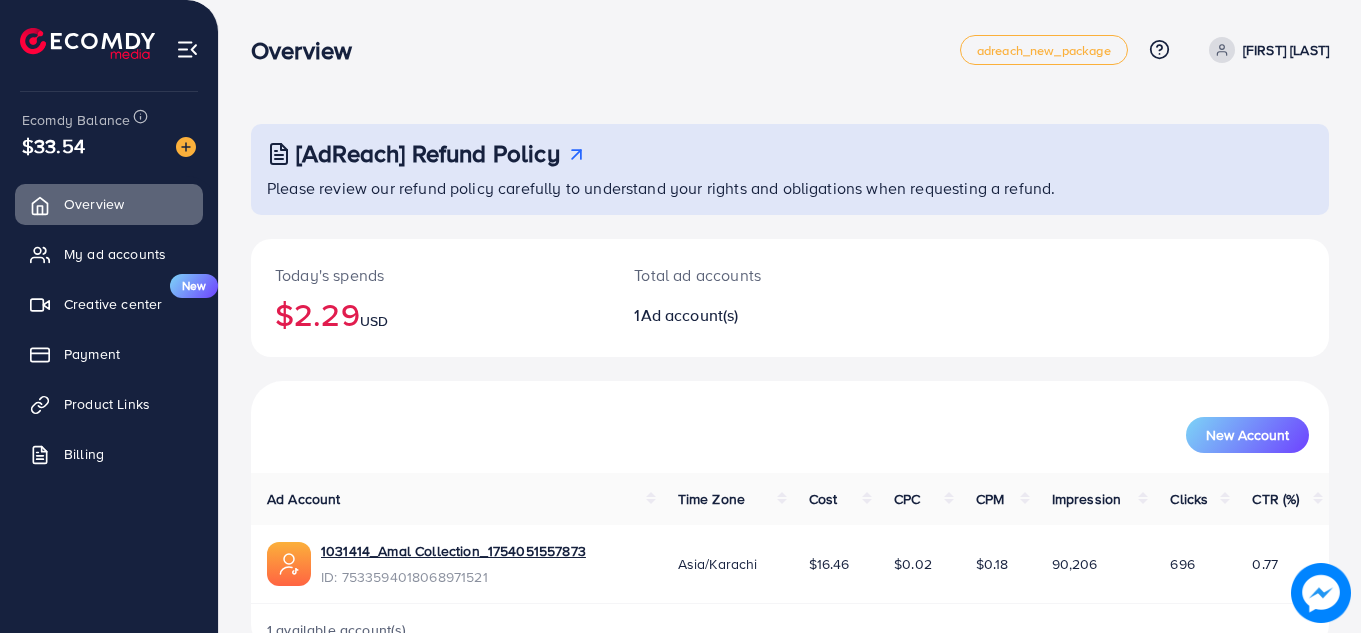 scroll, scrollTop: 55, scrollLeft: 0, axis: vertical 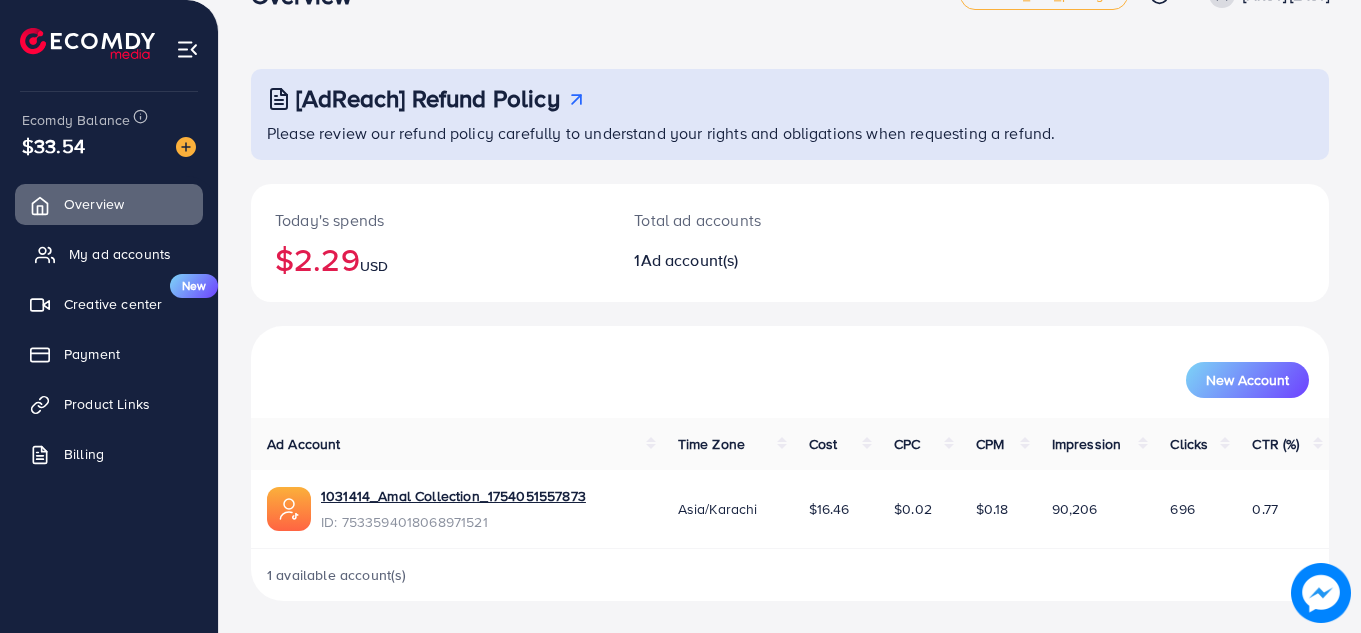 click on "My ad accounts" at bounding box center [120, 254] 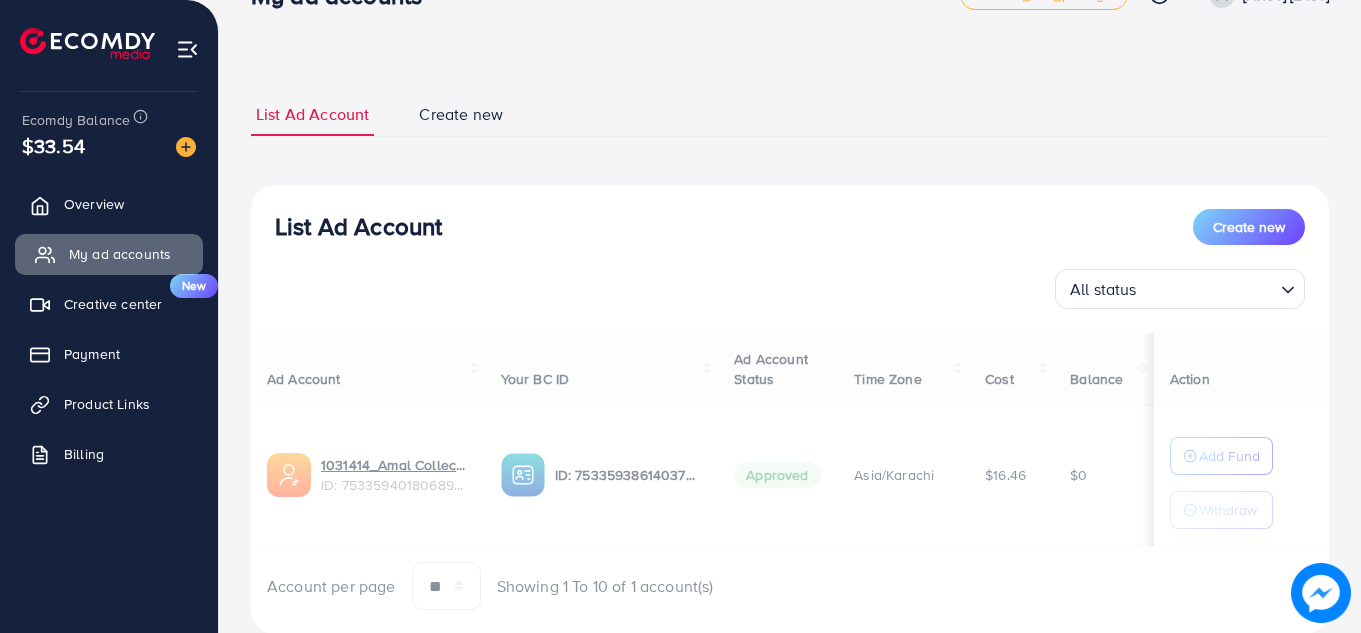 scroll, scrollTop: 0, scrollLeft: 0, axis: both 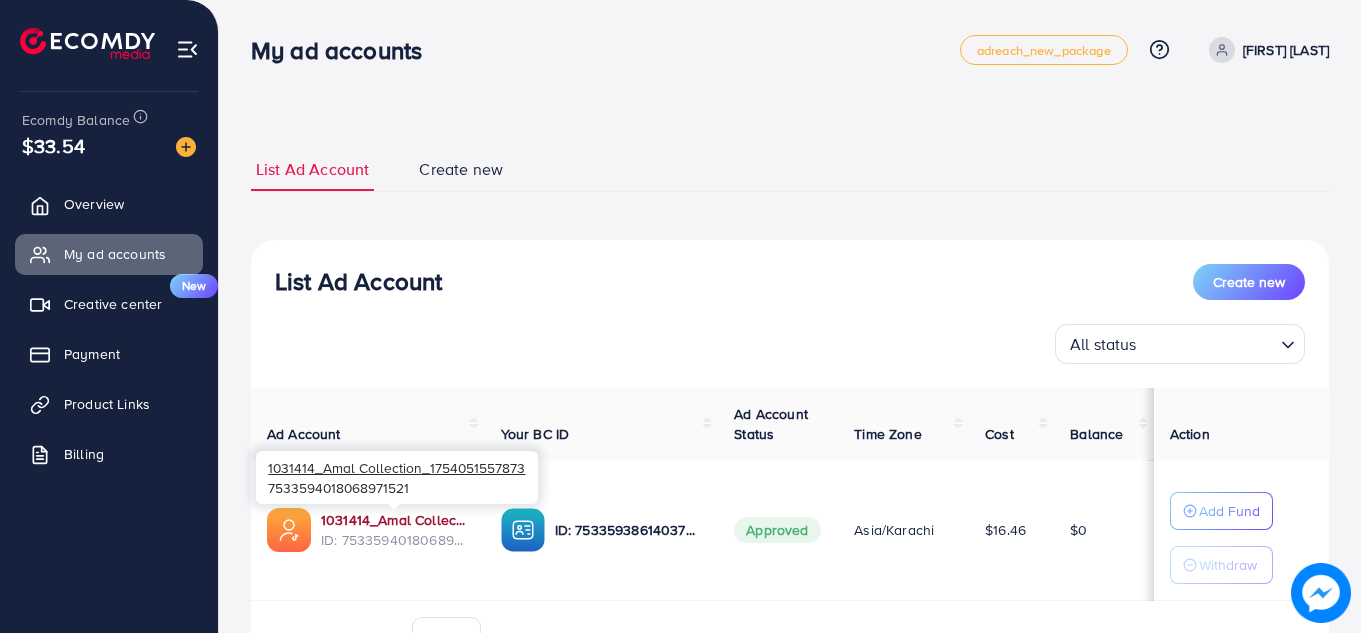 click on "1031414_Amal Collection_1754051557873" at bounding box center [395, 520] 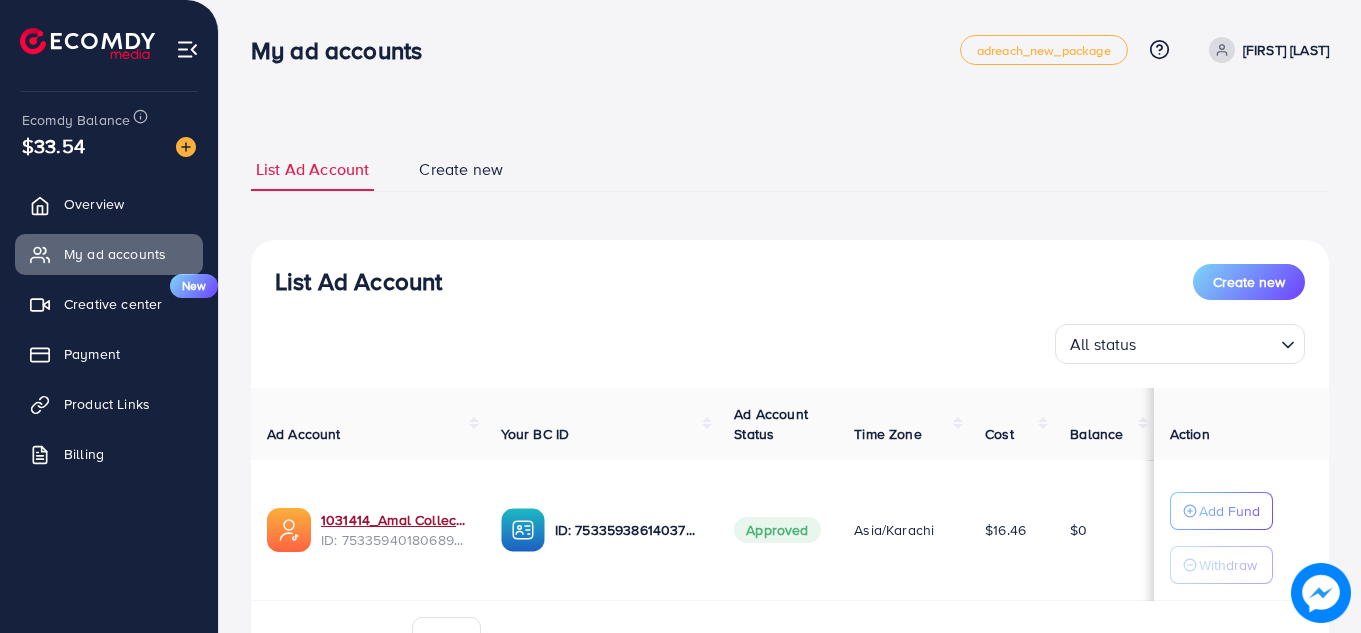 scroll, scrollTop: 112, scrollLeft: 0, axis: vertical 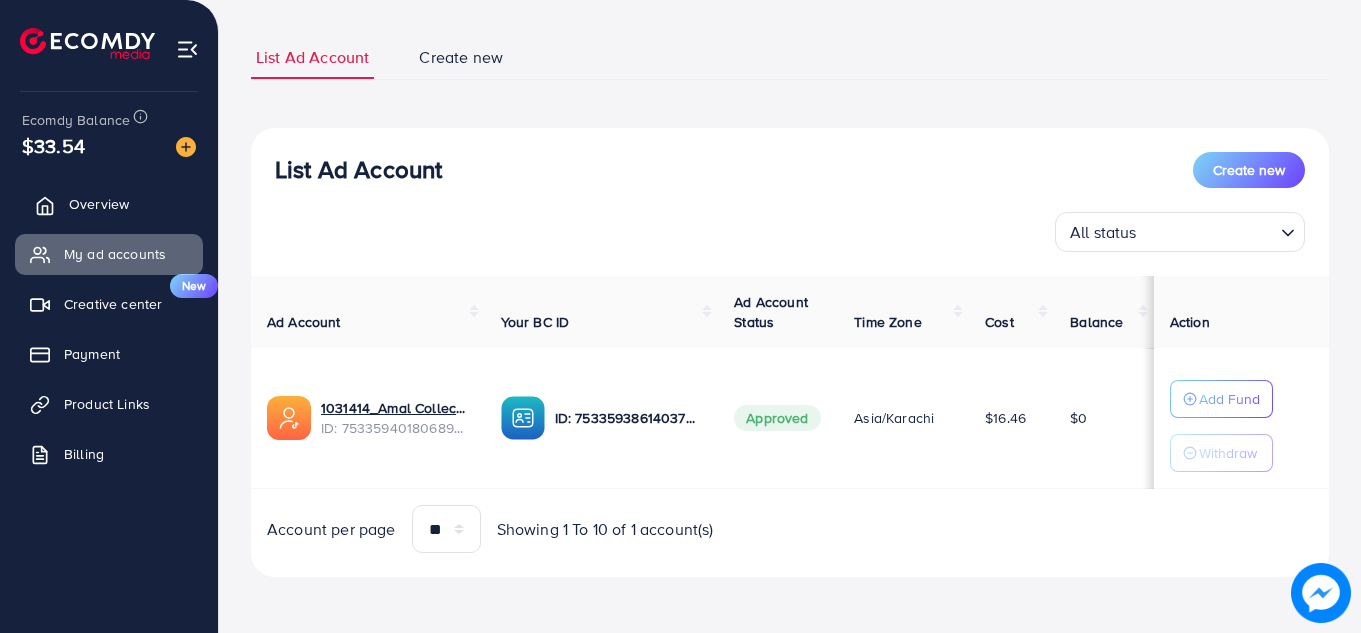 click on "Overview" at bounding box center [99, 204] 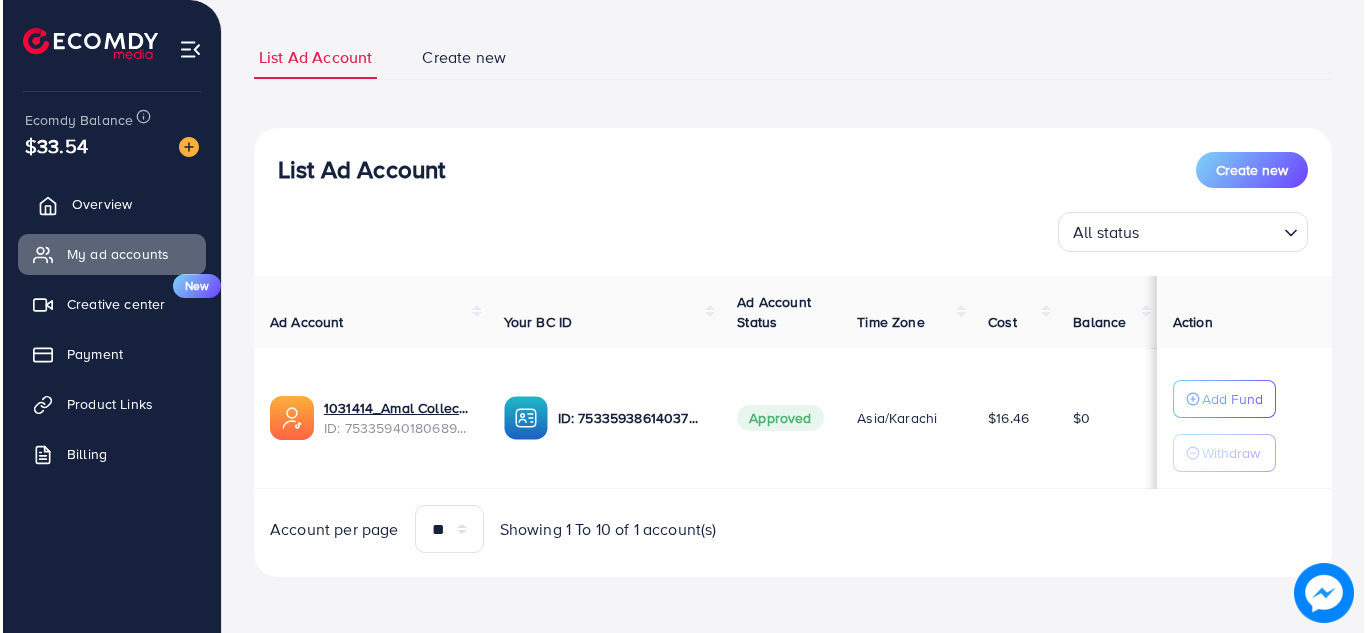 scroll, scrollTop: 0, scrollLeft: 0, axis: both 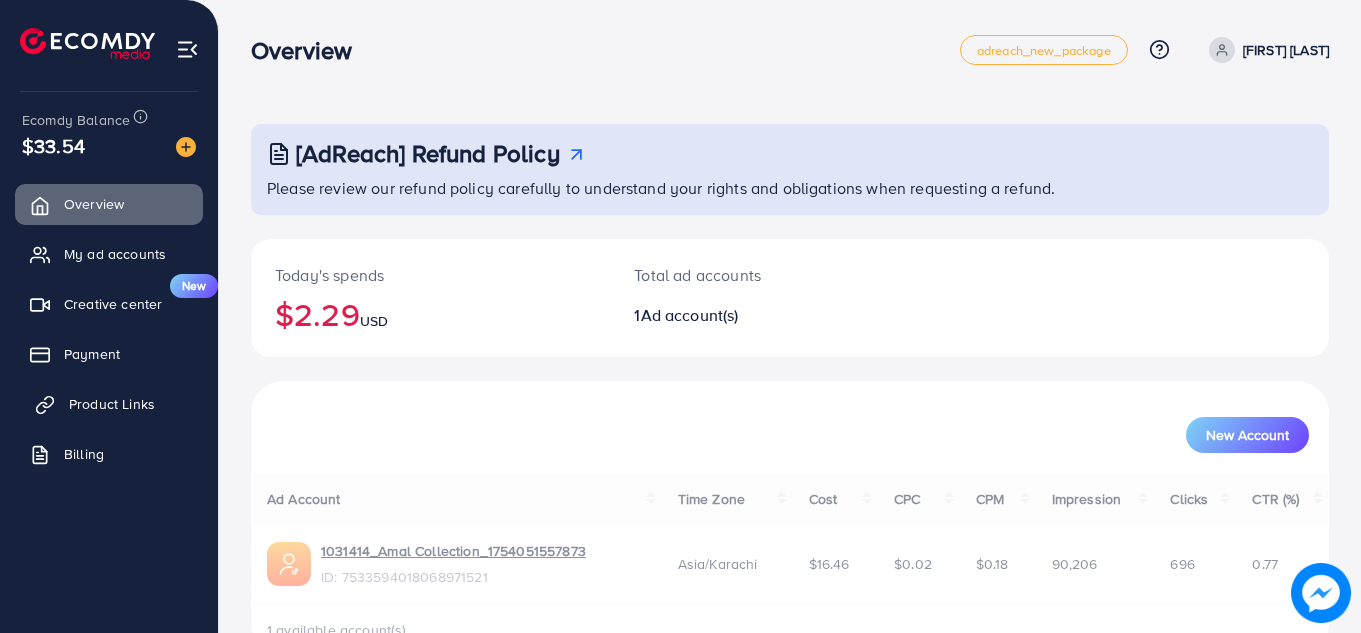 click on "Product Links" at bounding box center [109, 404] 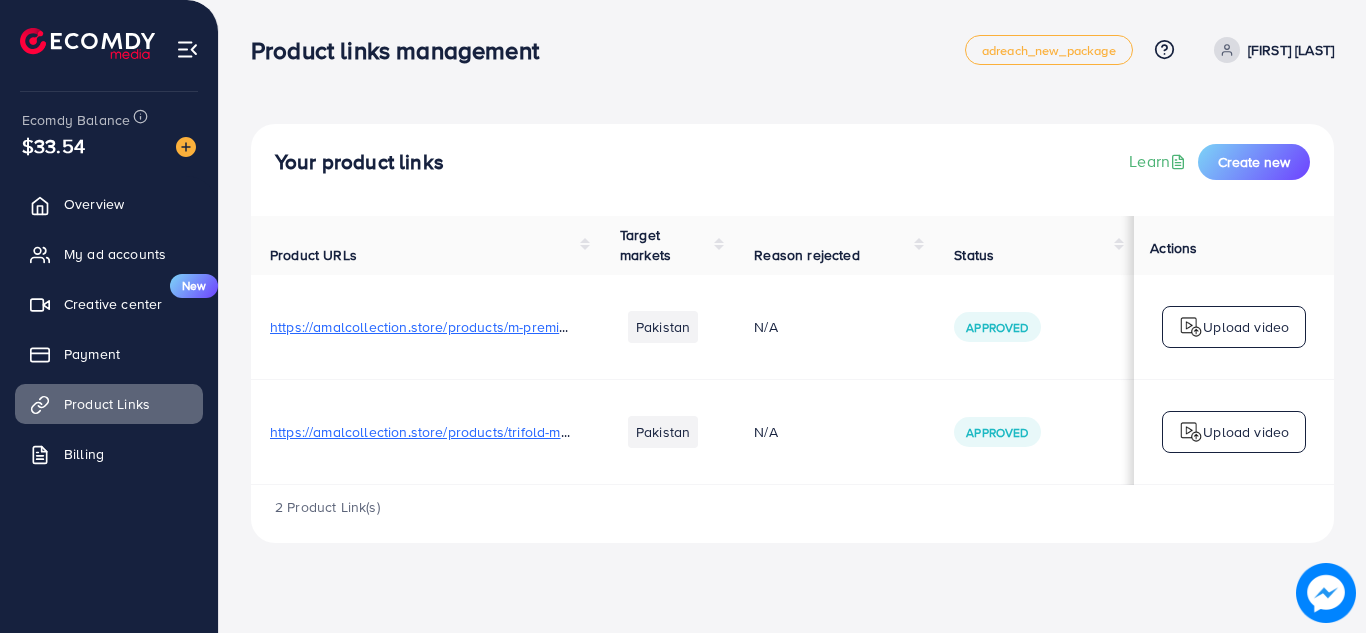 scroll, scrollTop: 0, scrollLeft: 0, axis: both 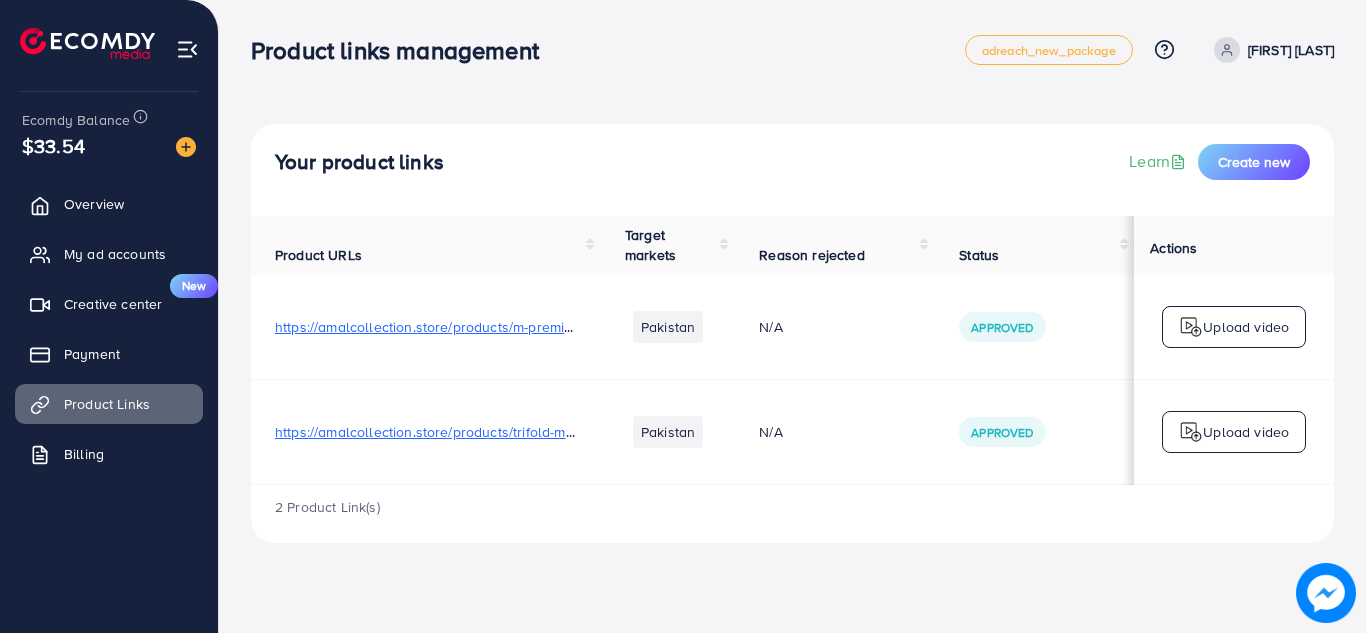 click on "Product links management" at bounding box center [608, 50] 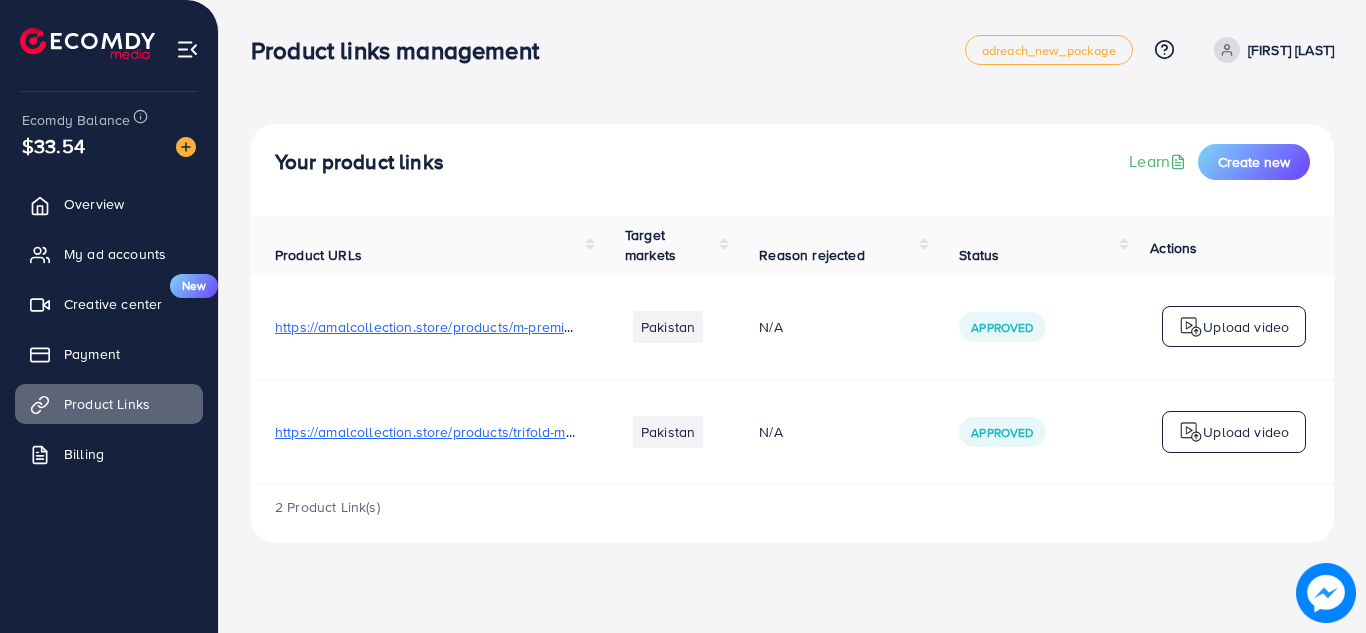 scroll, scrollTop: 0, scrollLeft: 0, axis: both 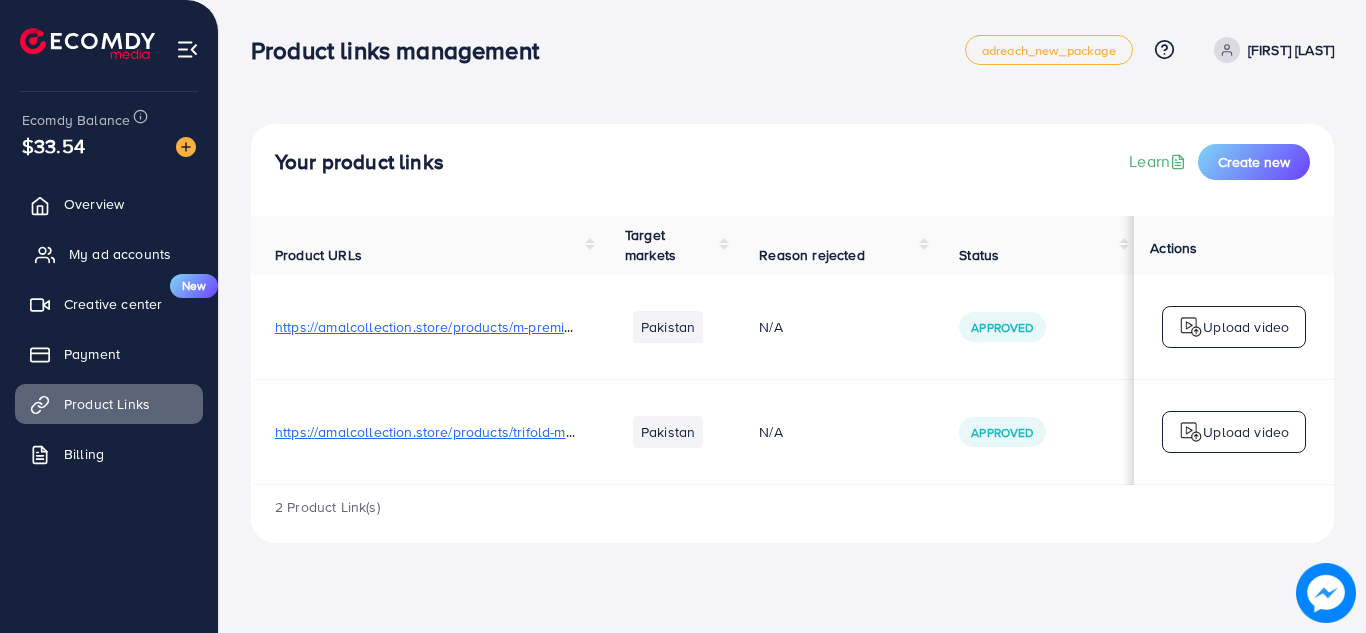 click on "My ad accounts" at bounding box center [120, 254] 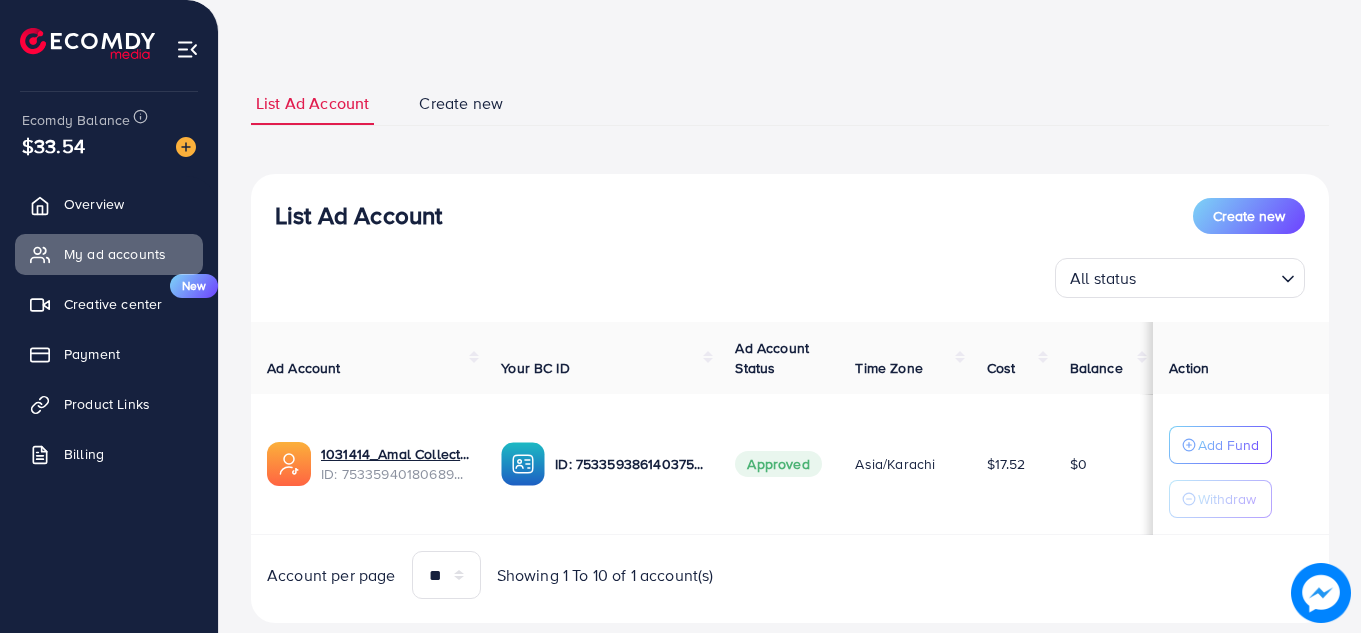 scroll, scrollTop: 112, scrollLeft: 0, axis: vertical 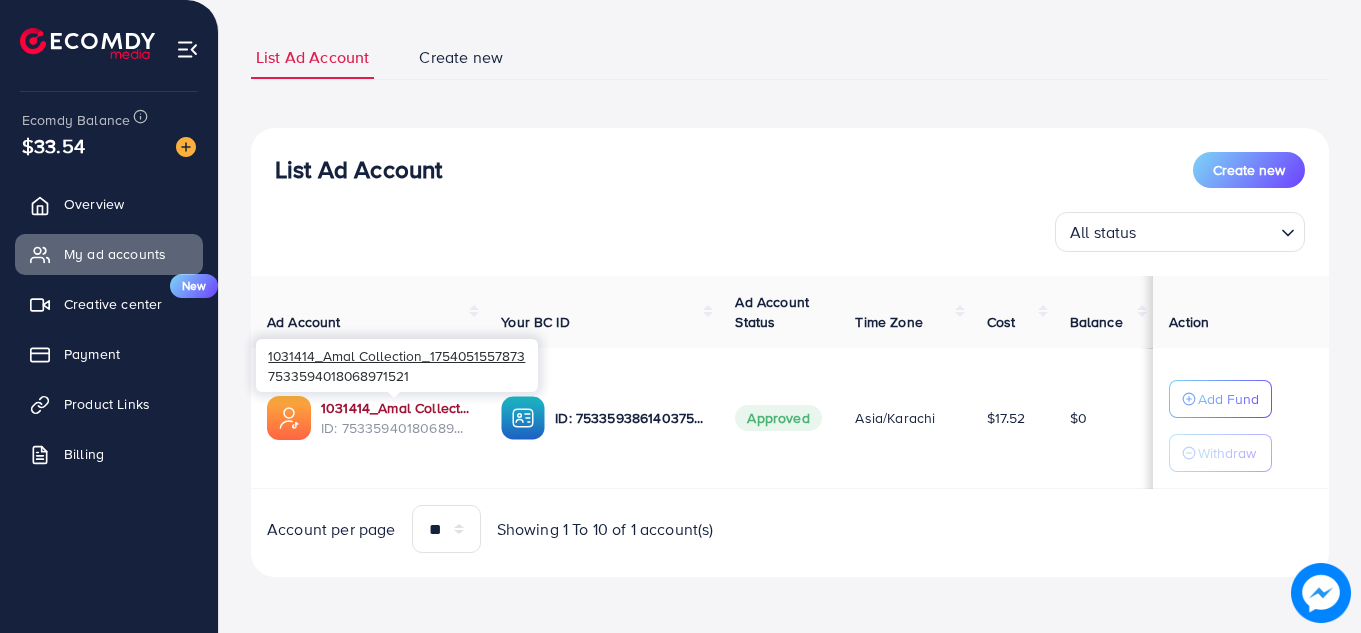click on "1031414_Amal Collection_1754051557873" at bounding box center (395, 408) 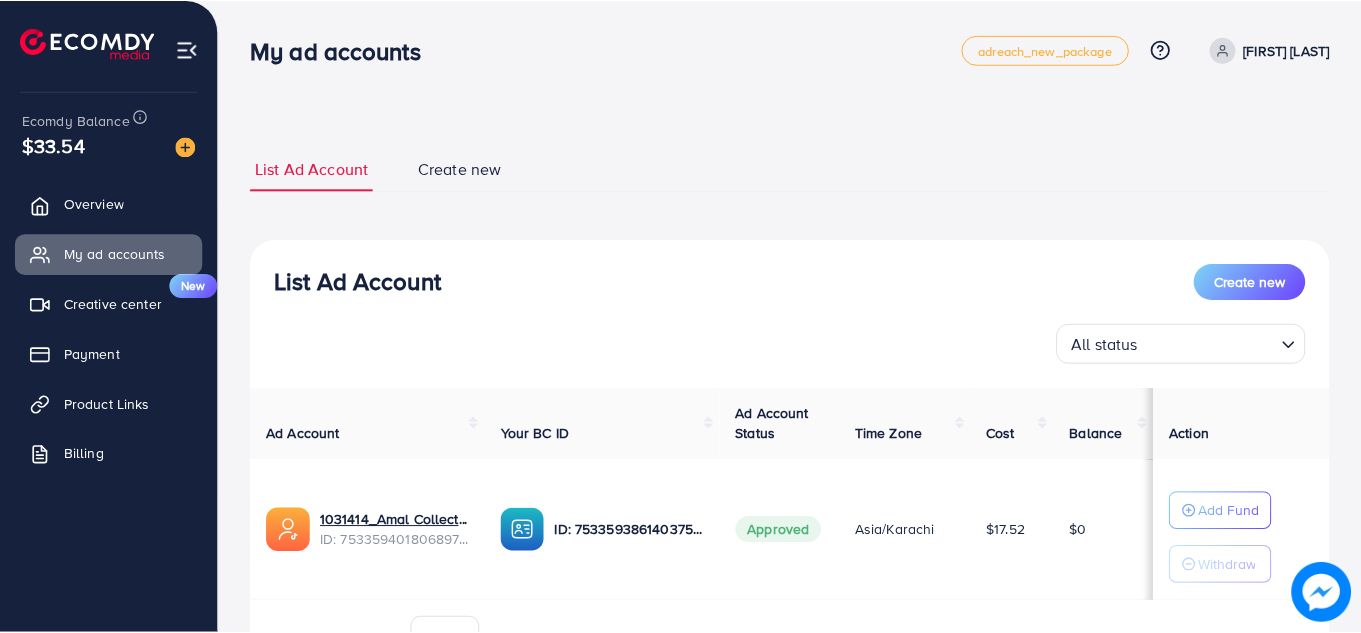 scroll, scrollTop: 0, scrollLeft: 0, axis: both 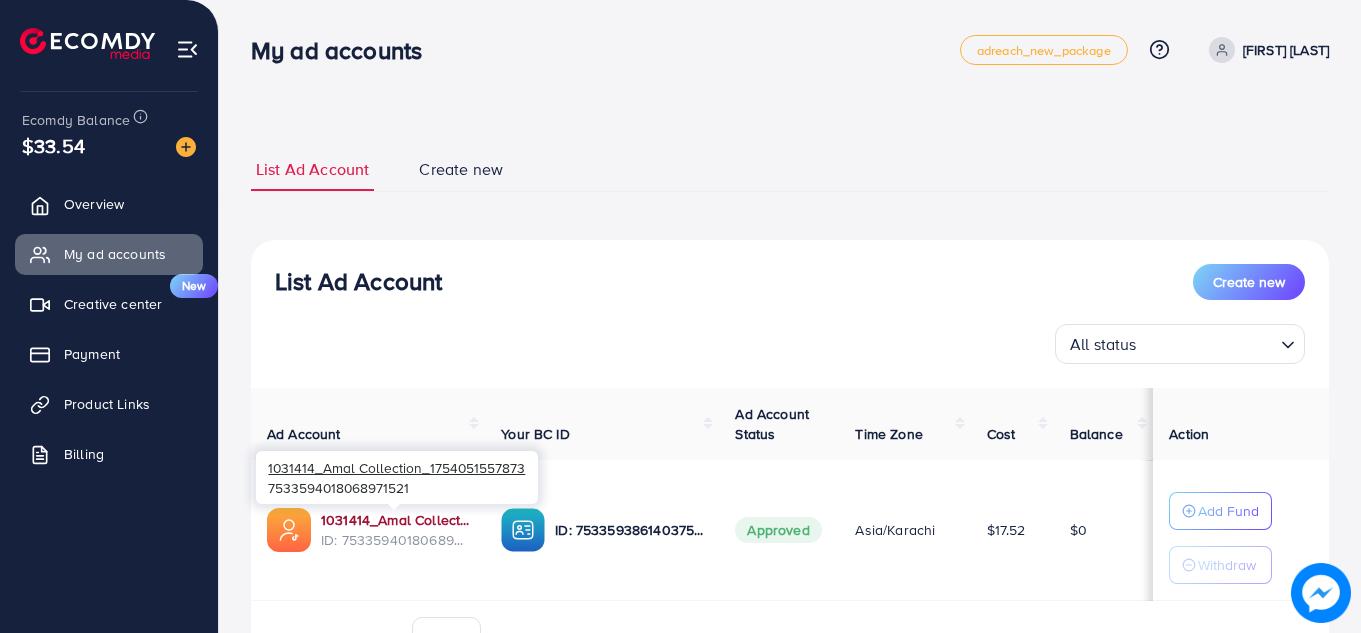 click on "1031414_Amal Collection_1754051557873" at bounding box center [395, 520] 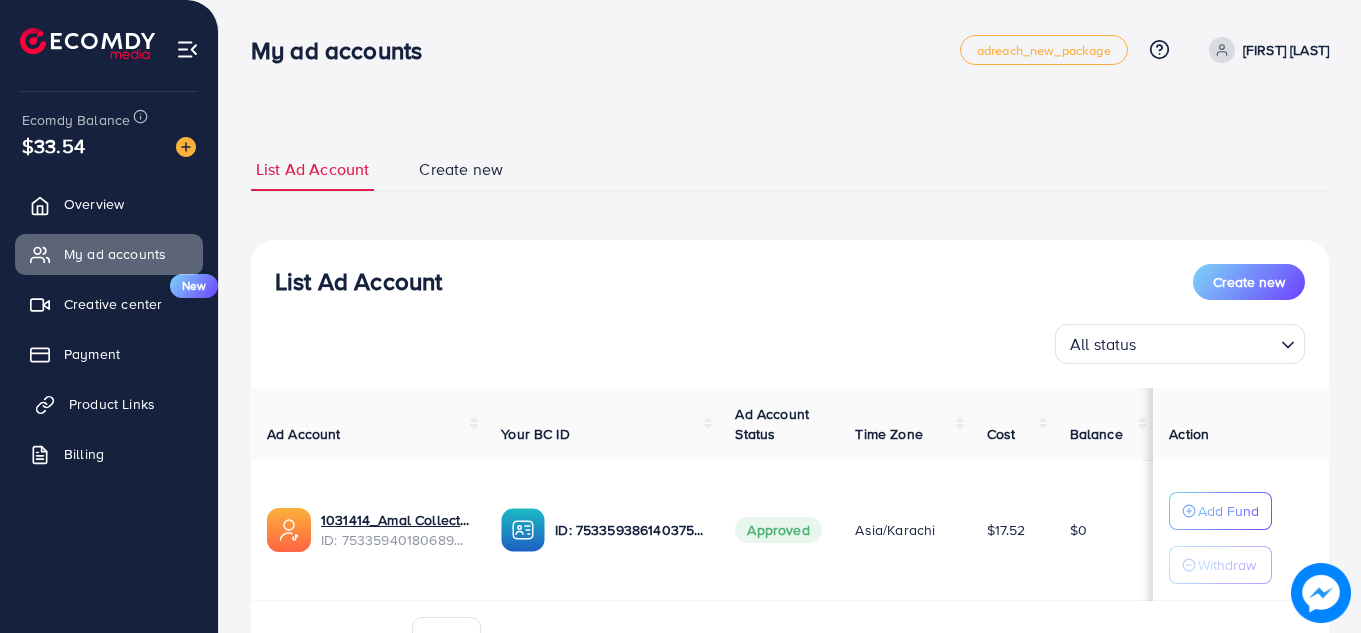 click on "Product Links" at bounding box center [112, 404] 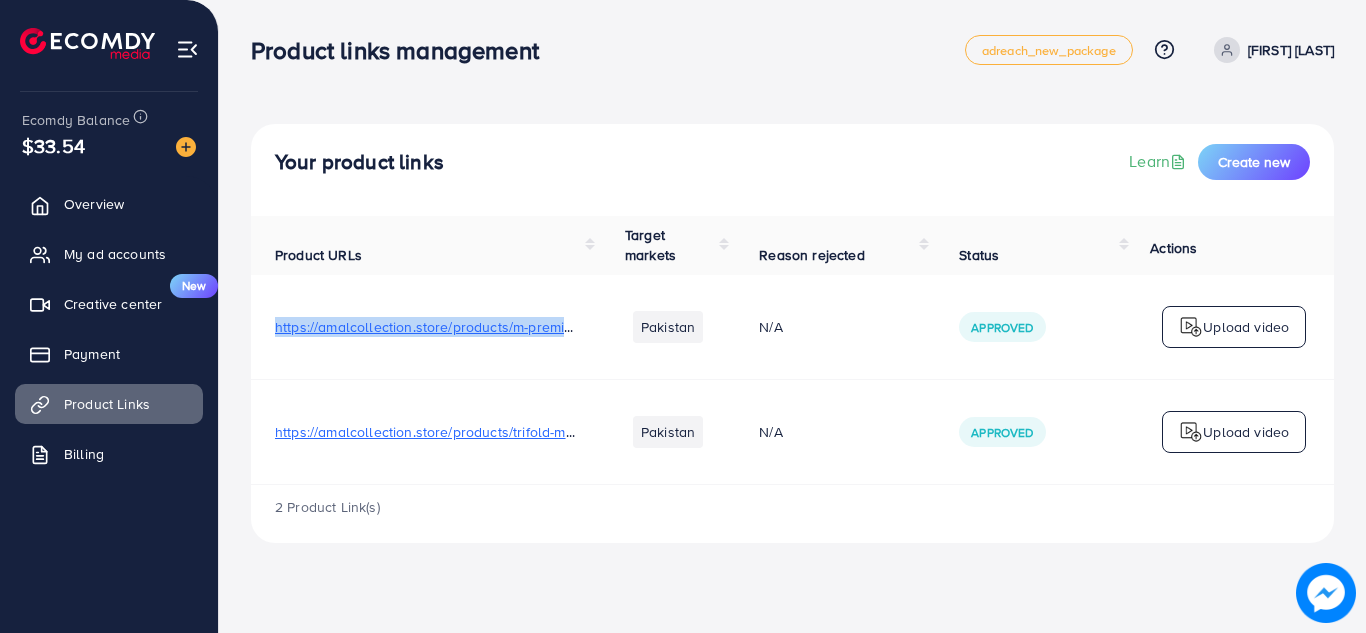 drag, startPoint x: 267, startPoint y: 320, endPoint x: 611, endPoint y: 326, distance: 344.0523 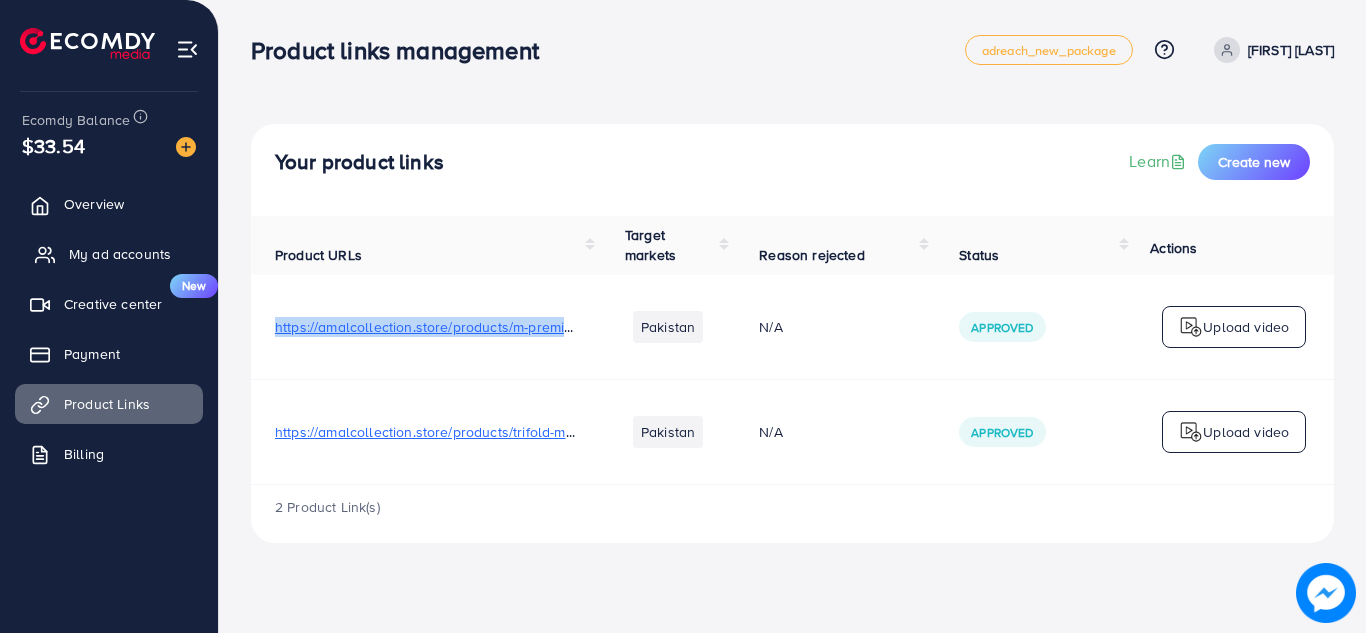 click on "My ad accounts" at bounding box center [120, 254] 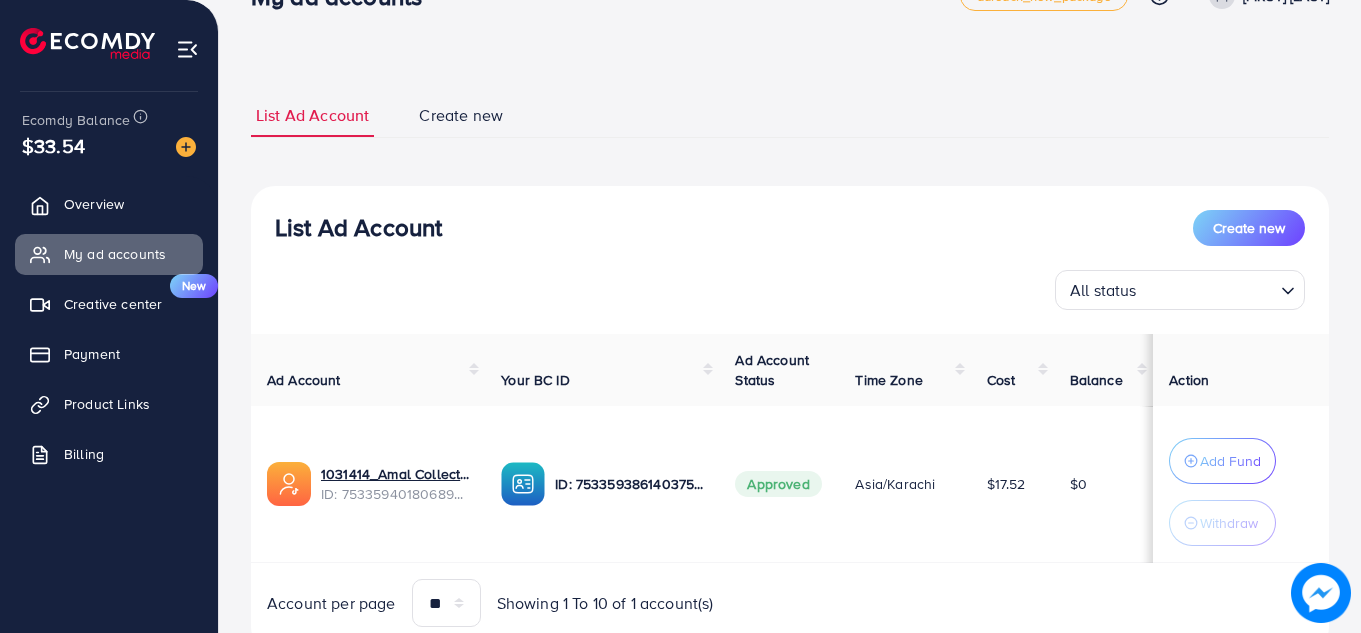 scroll, scrollTop: 58, scrollLeft: 0, axis: vertical 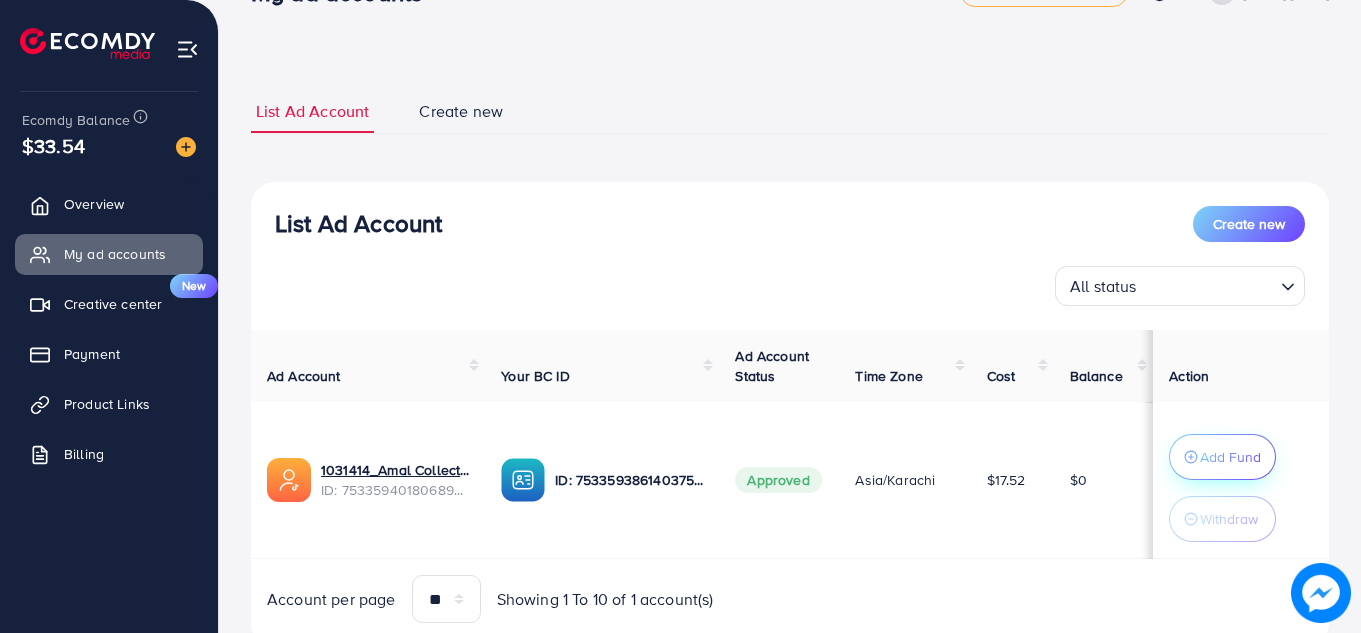 click on "Add Fund" at bounding box center [1230, 457] 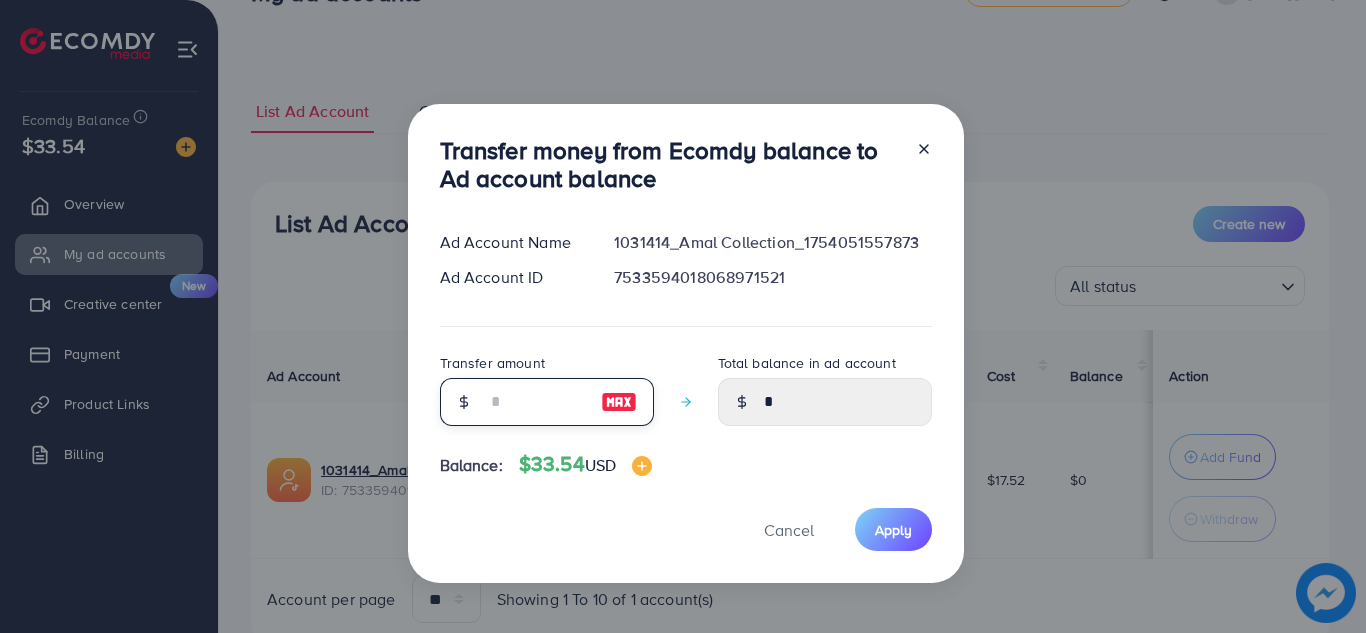 click at bounding box center [536, 402] 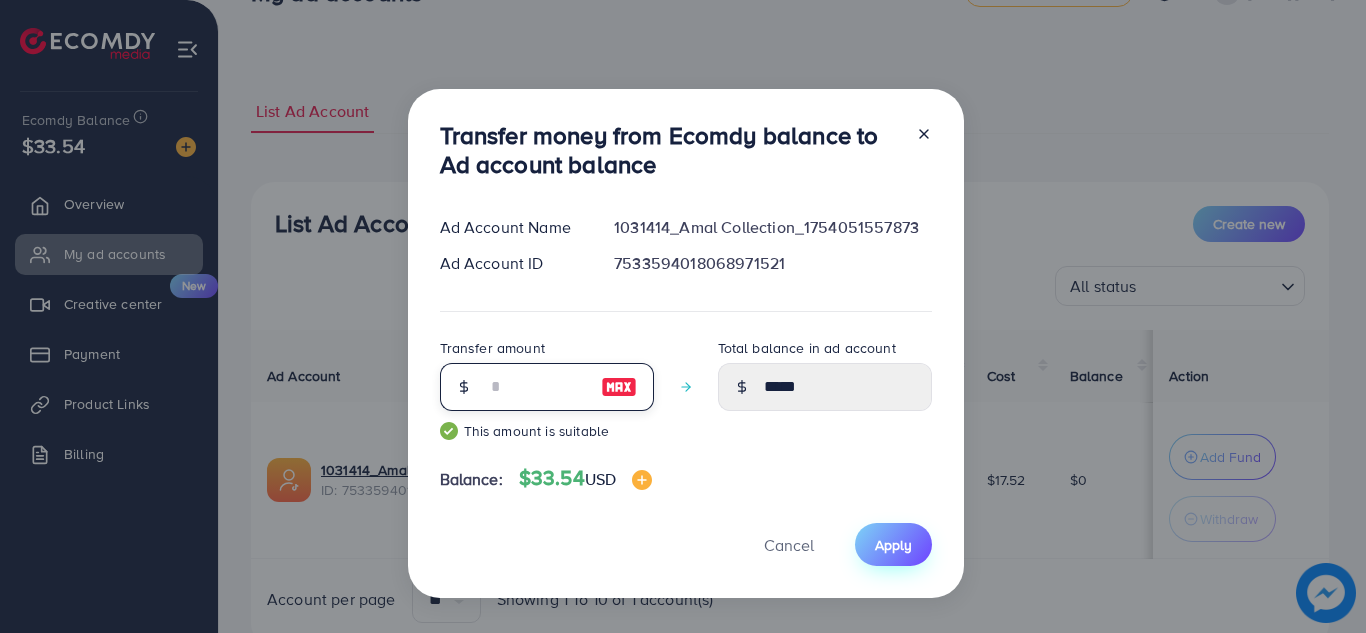 type on "**" 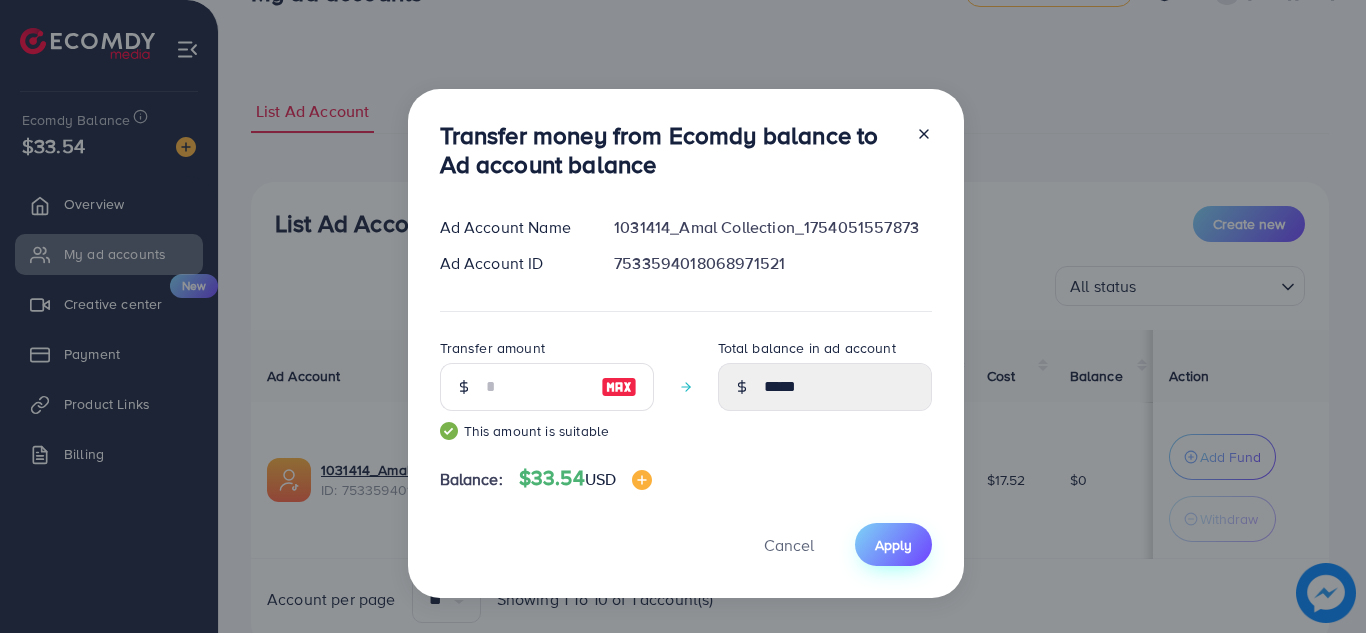 click on "Apply" at bounding box center (893, 545) 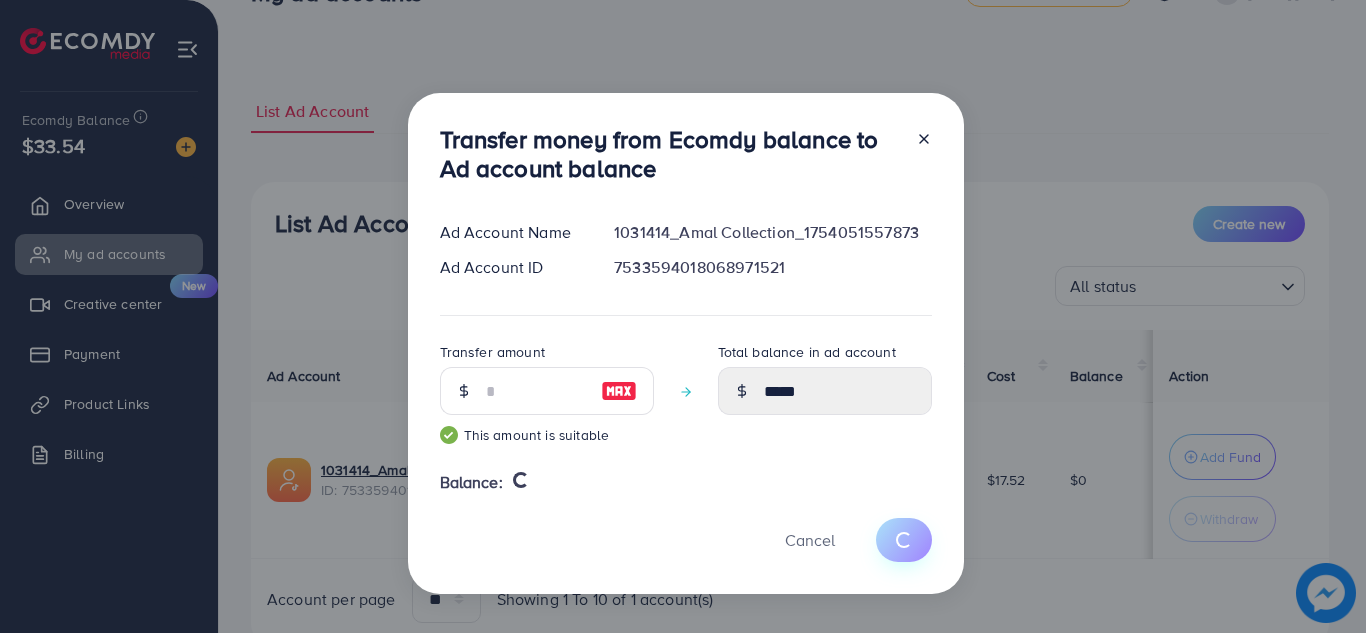 type 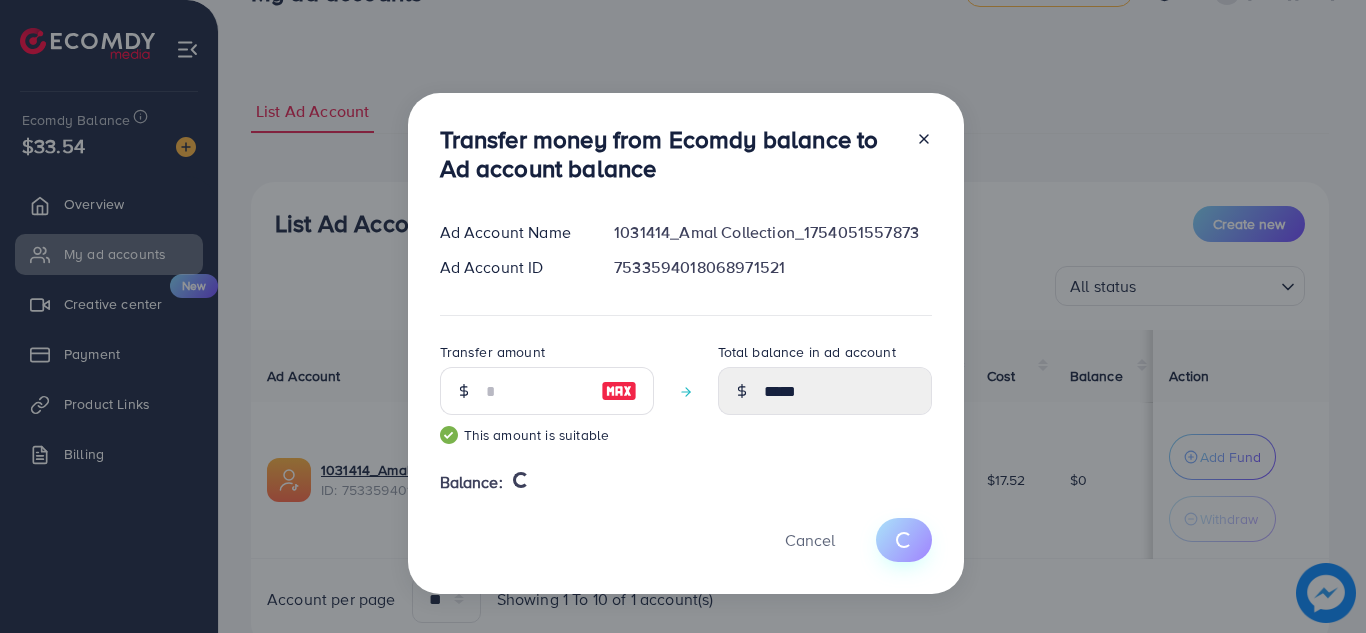 type on "*" 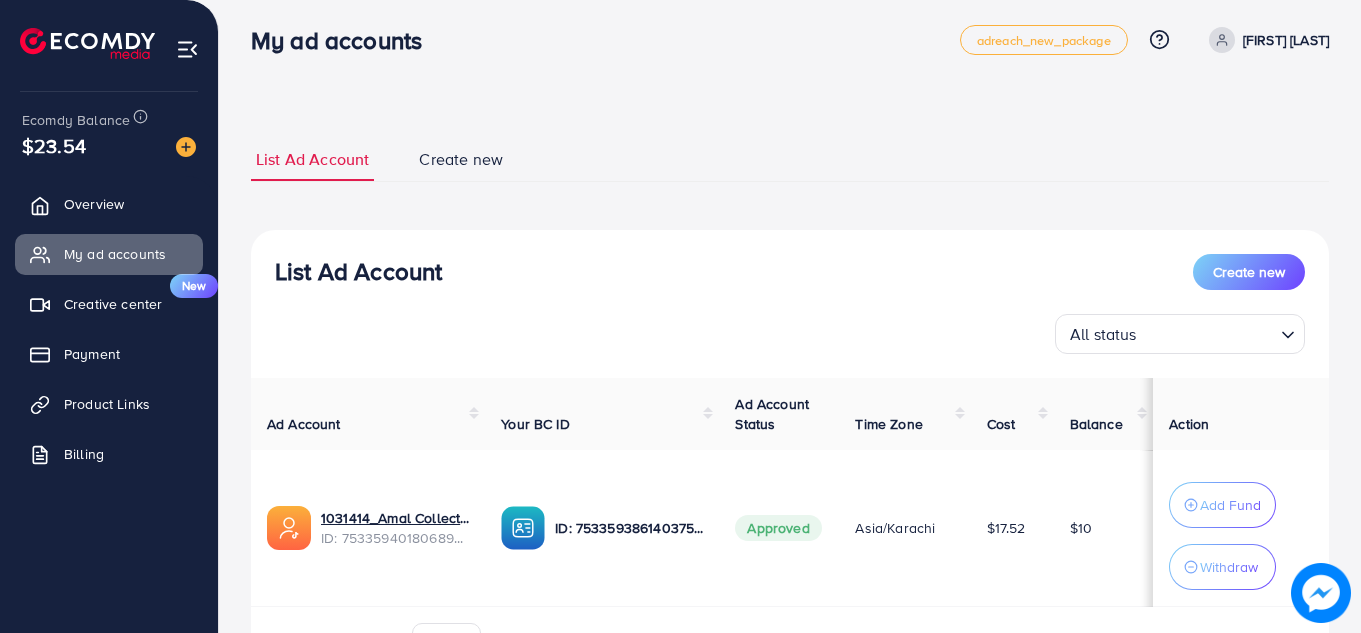 scroll, scrollTop: 0, scrollLeft: 0, axis: both 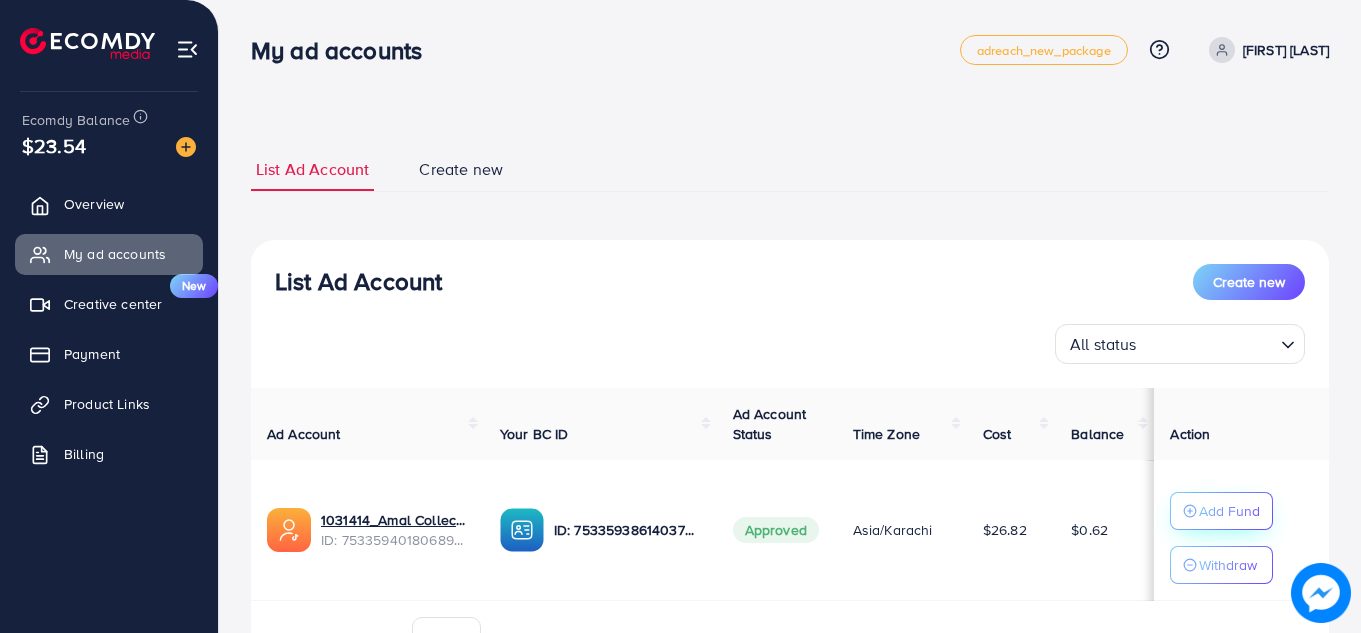 click on "Add Fund" at bounding box center (1229, 511) 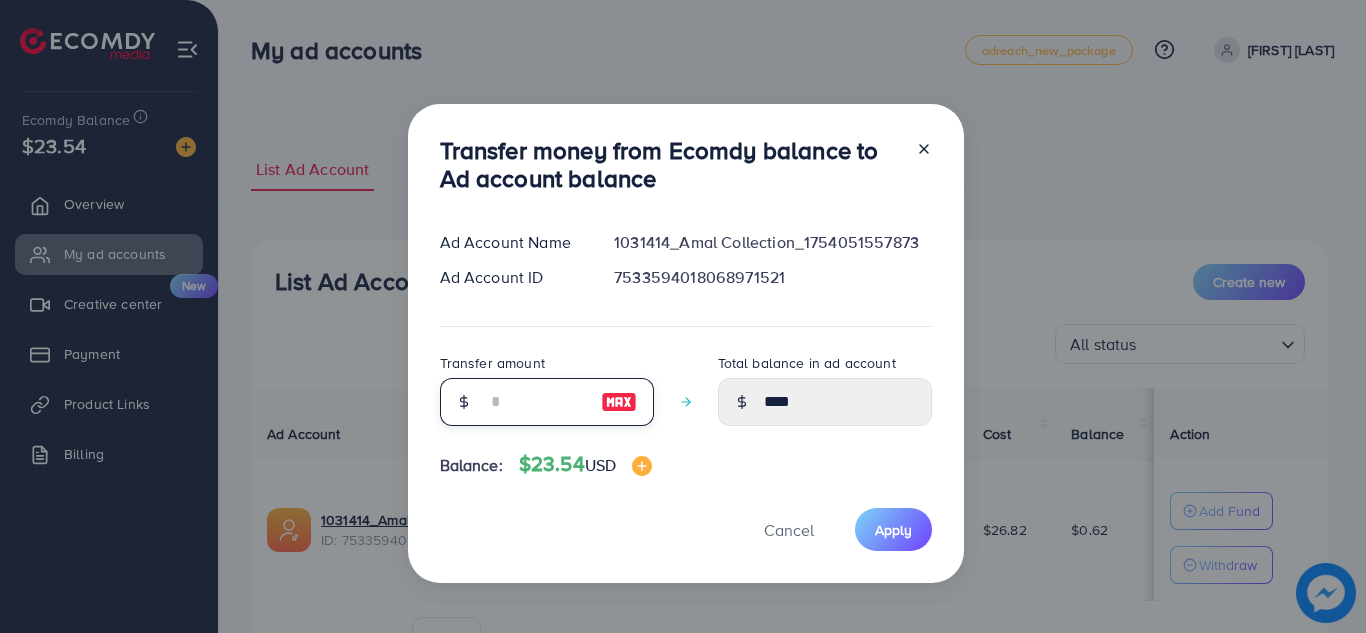 click at bounding box center [536, 402] 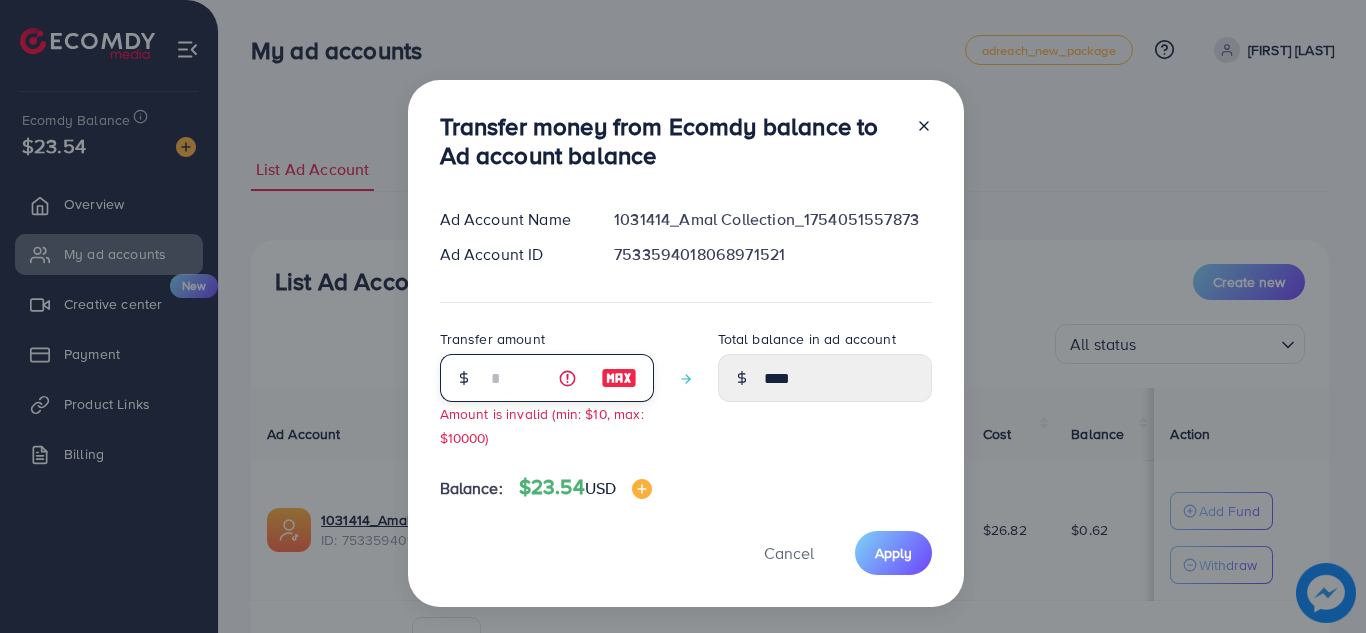 type on "**" 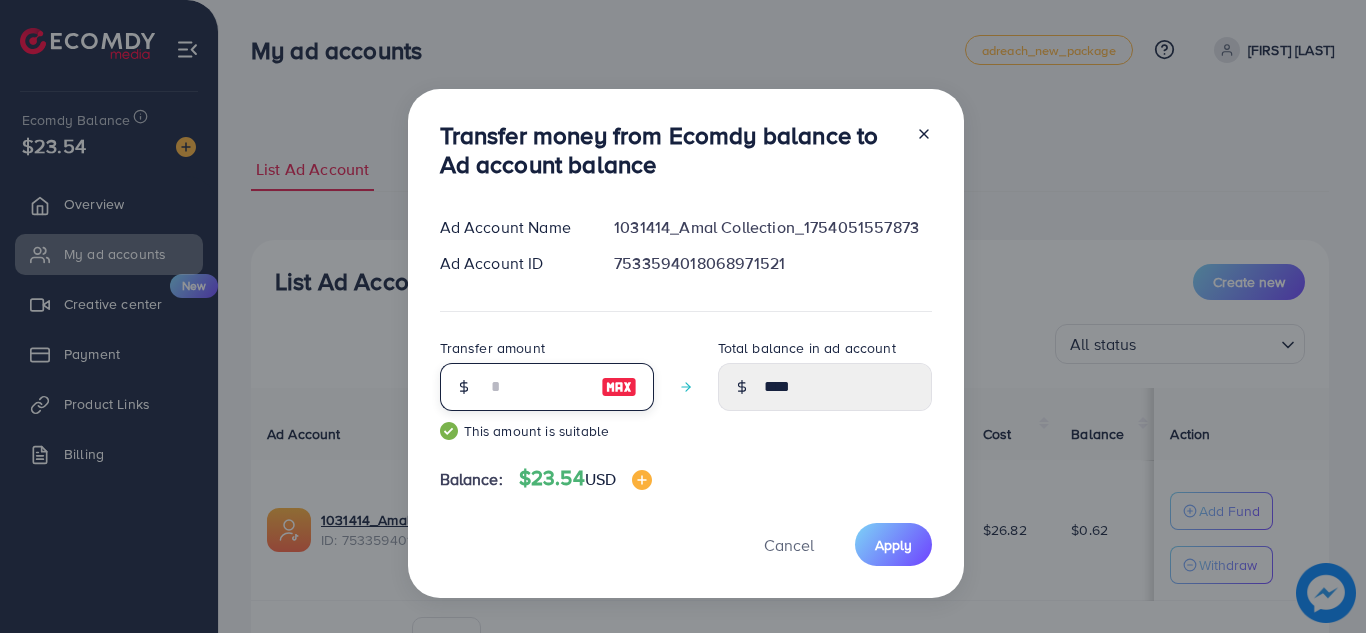 type on "*****" 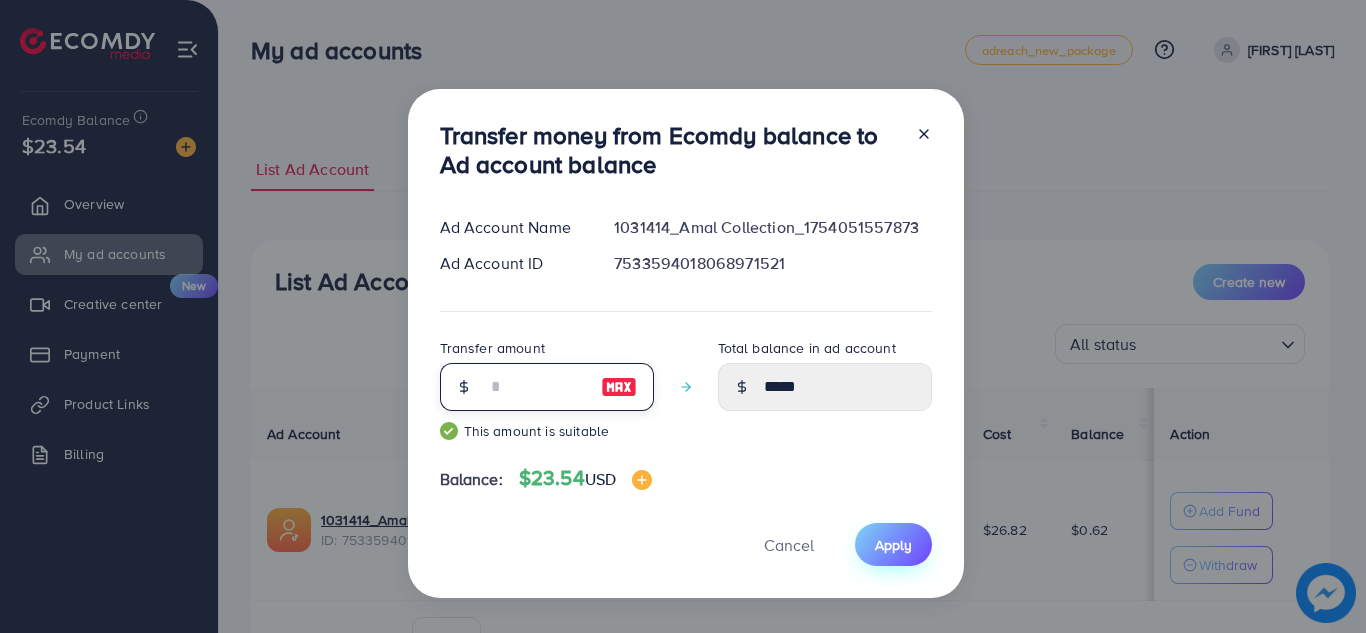 type on "**" 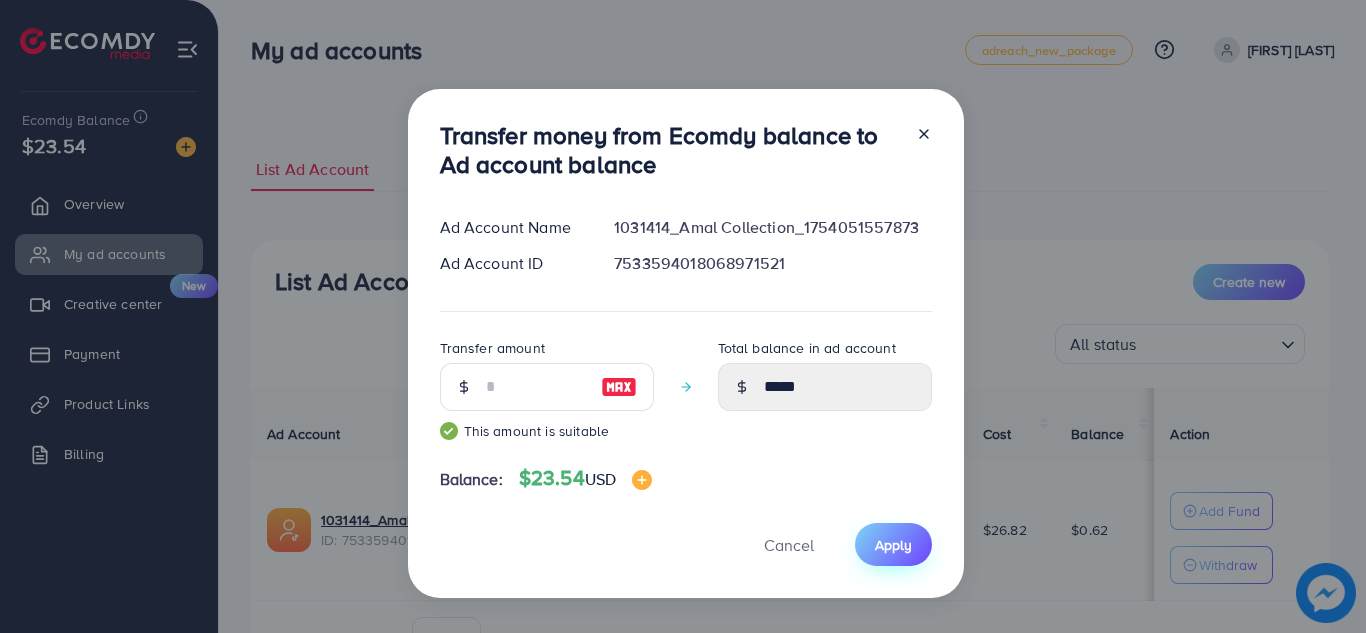 click on "Apply" at bounding box center (893, 545) 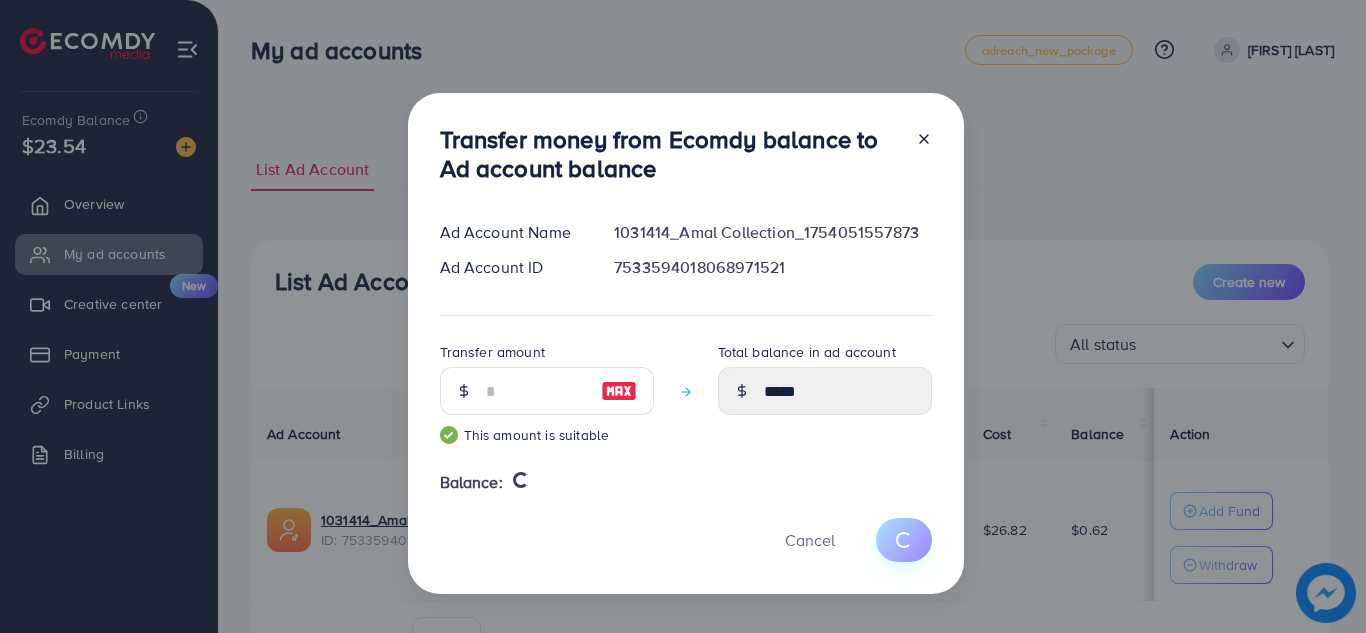 type 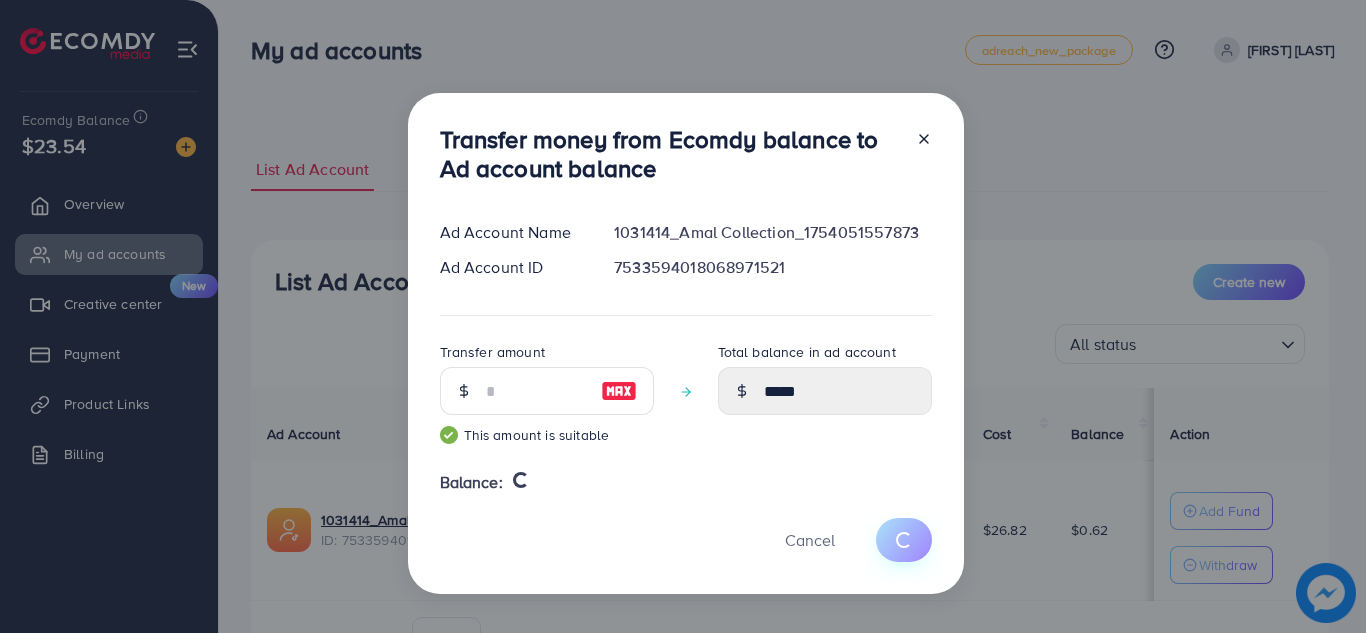type on "****" 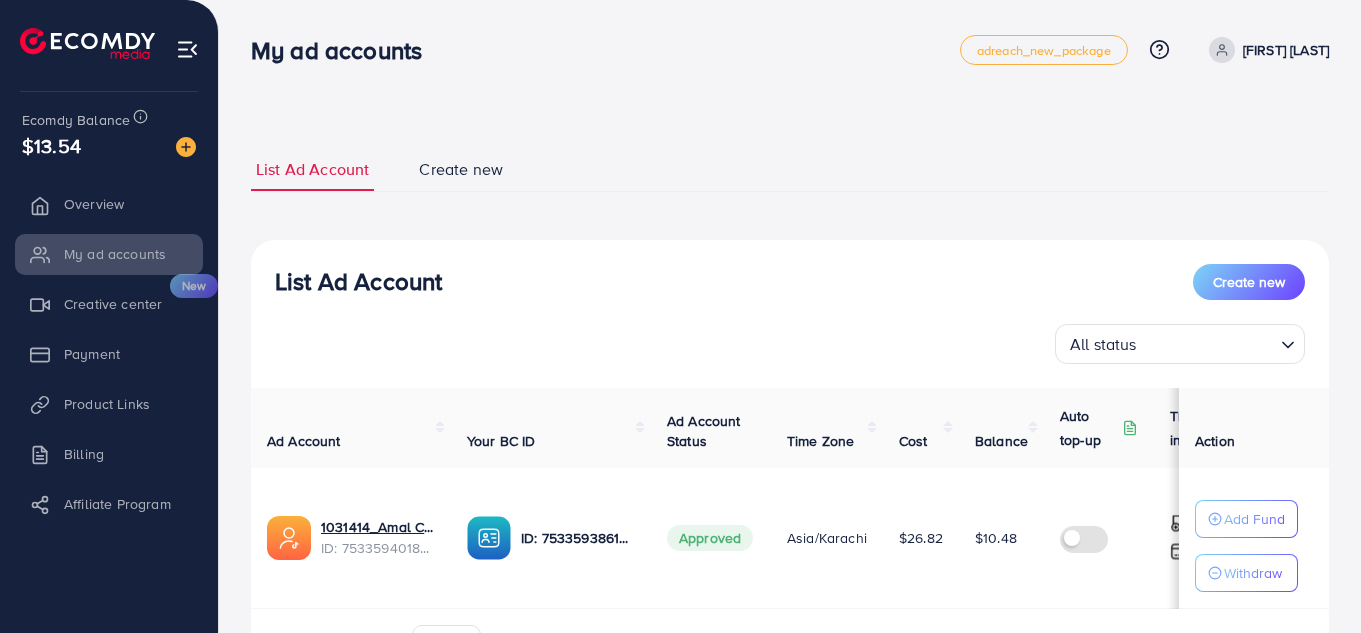scroll, scrollTop: 0, scrollLeft: 0, axis: both 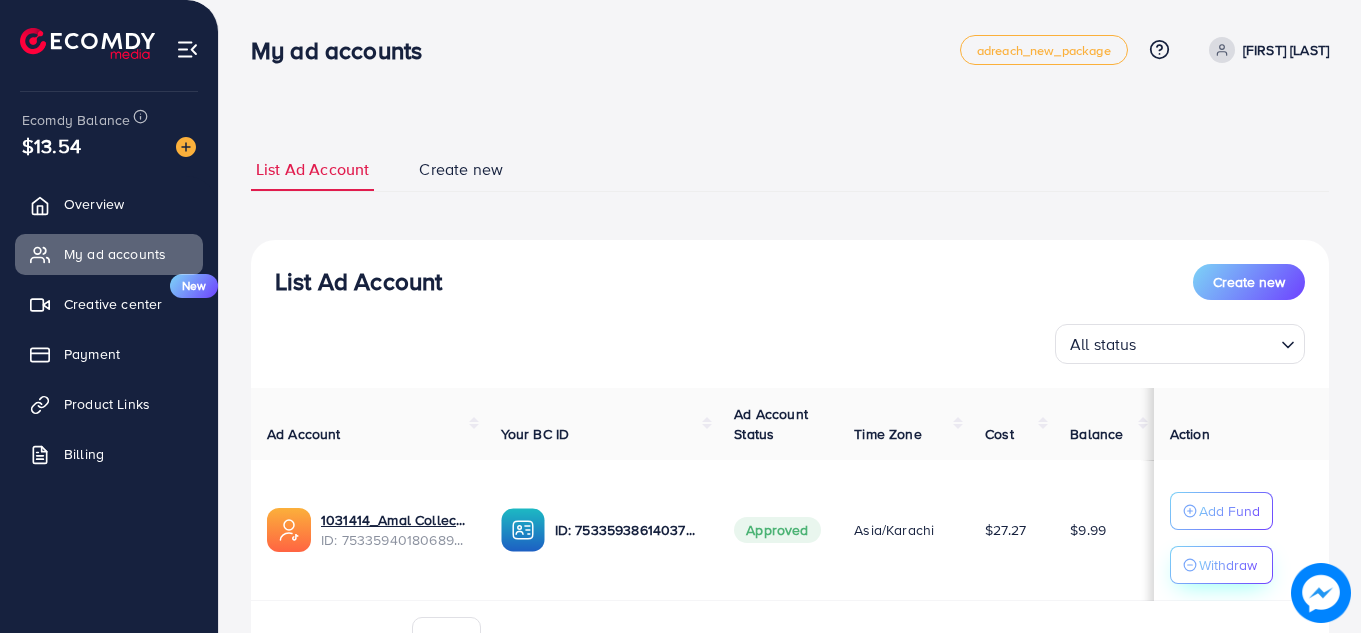 click on "Withdraw" at bounding box center (1228, 565) 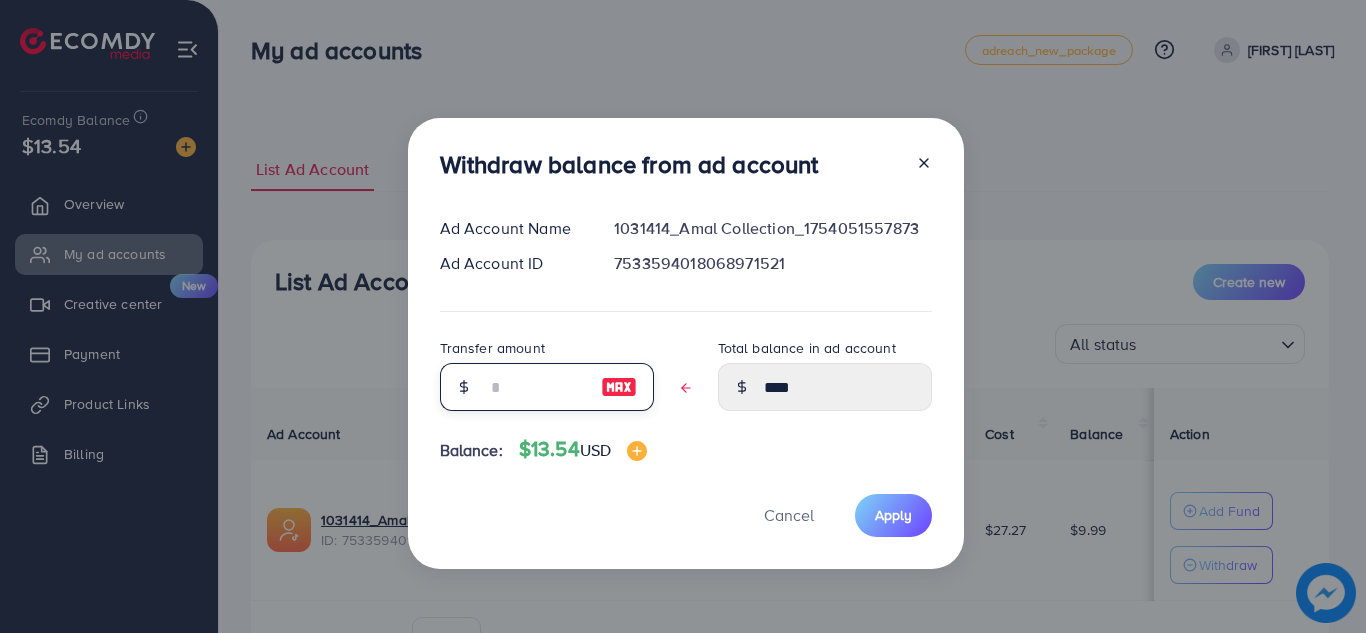 click at bounding box center (536, 387) 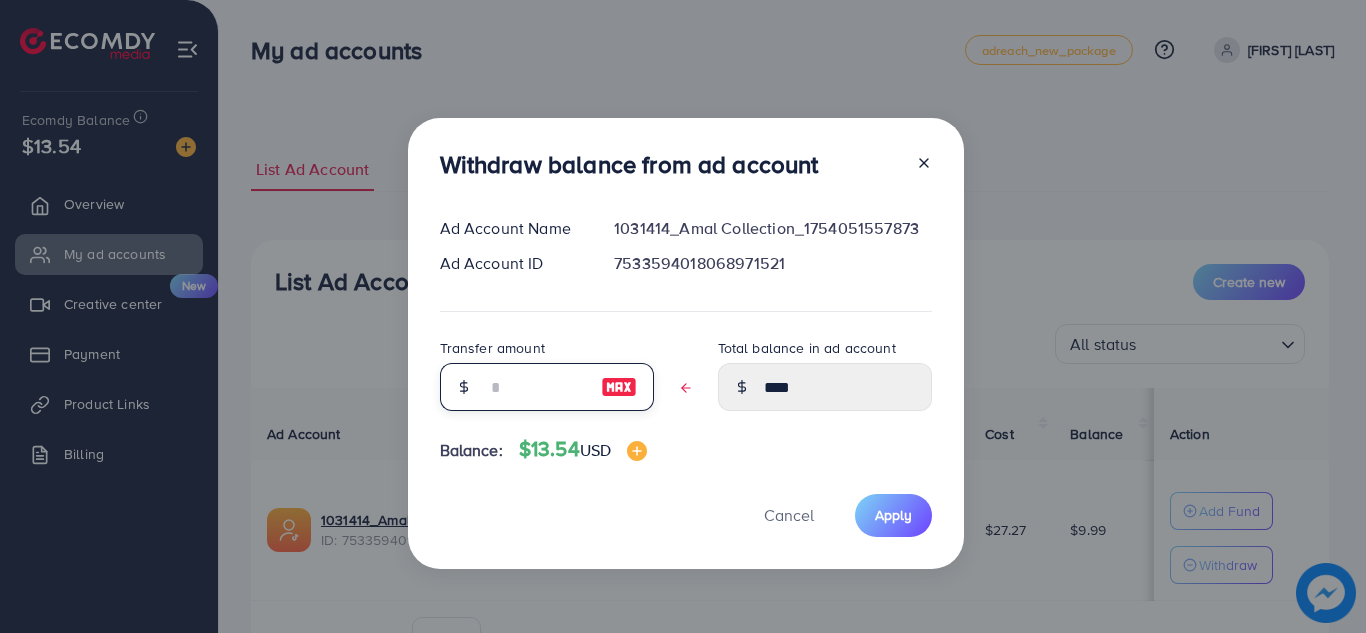 type on "*" 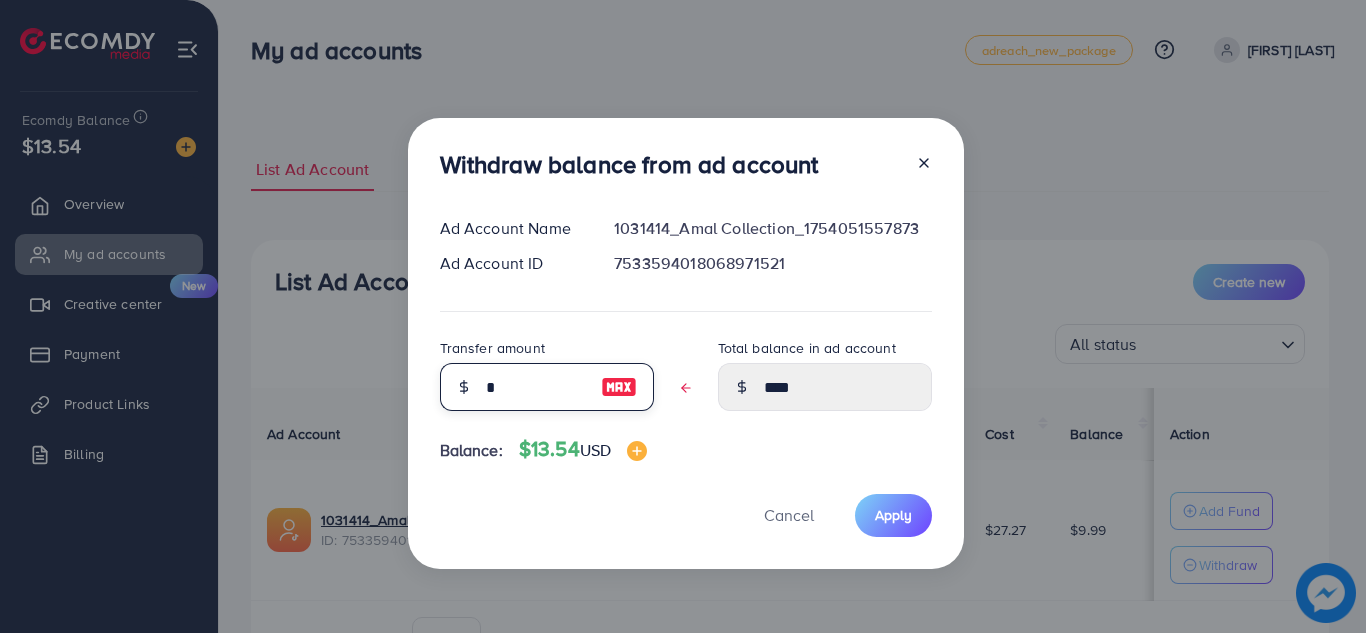 type on "****" 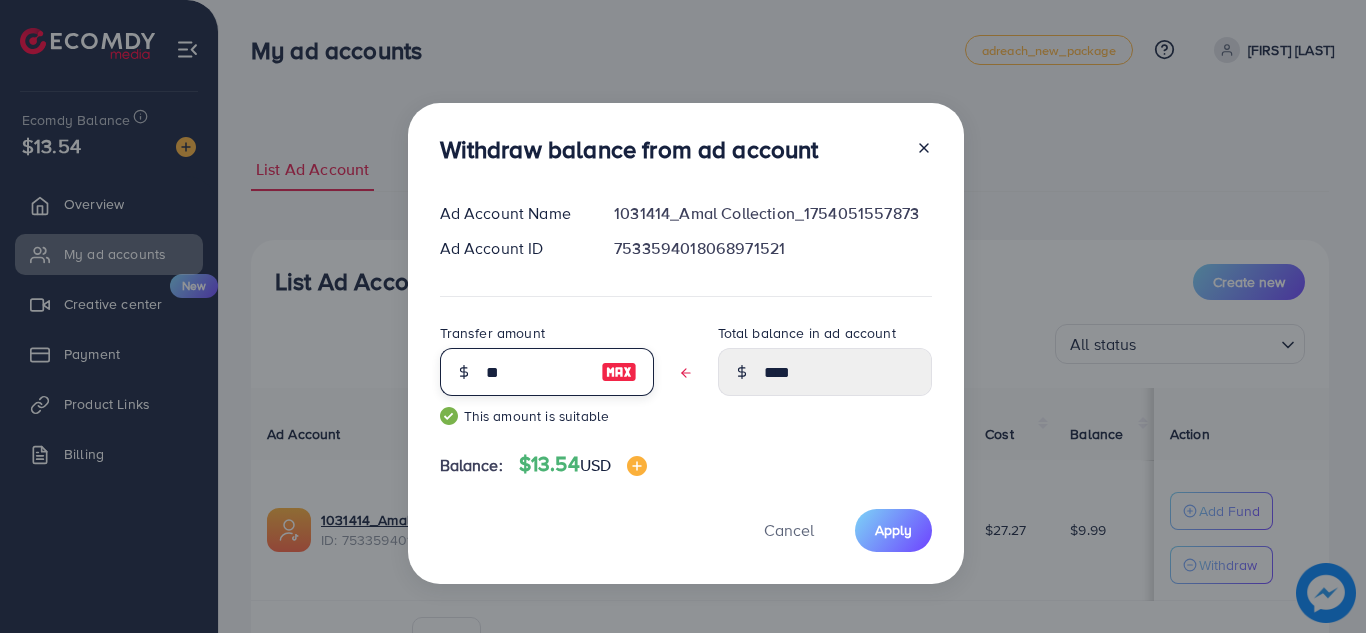 type on "****" 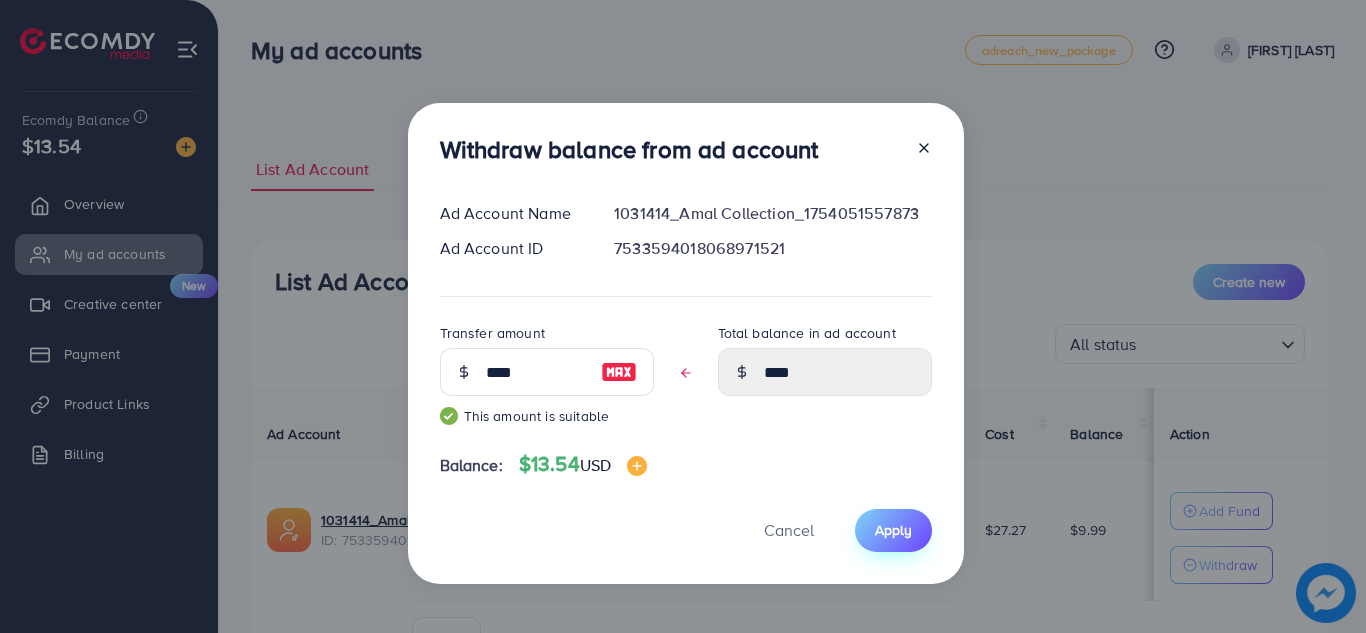 click on "Apply" at bounding box center [893, 530] 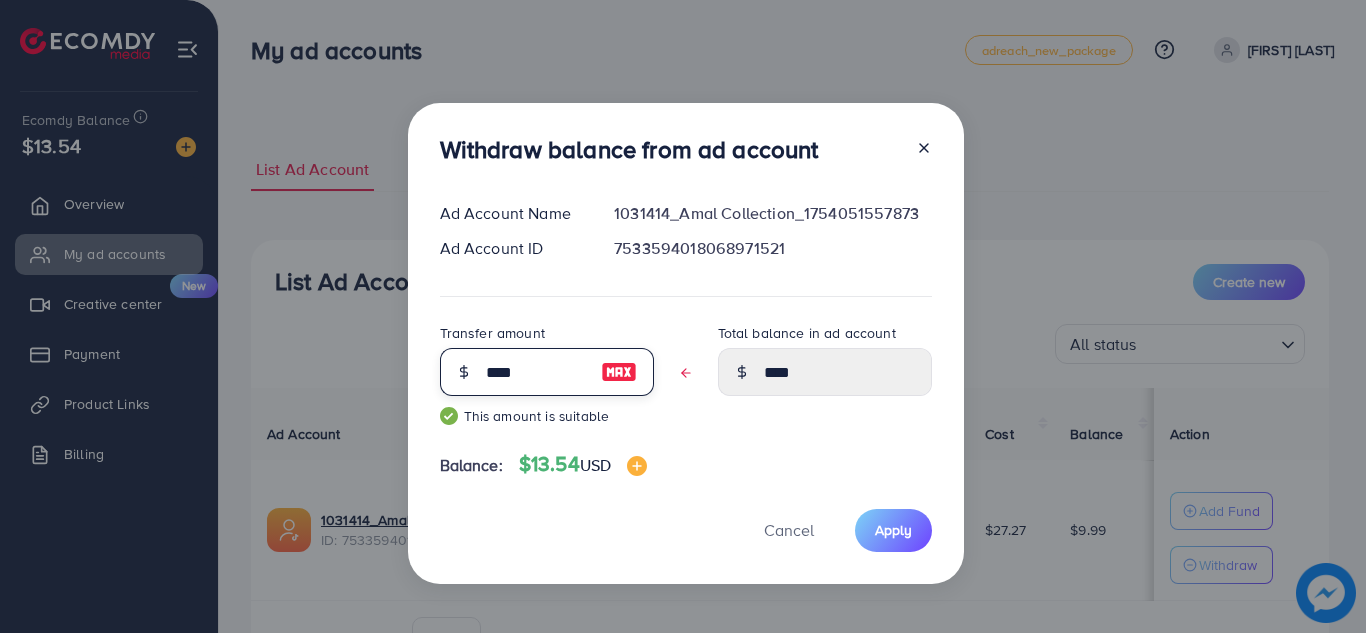click on "****" at bounding box center [536, 372] 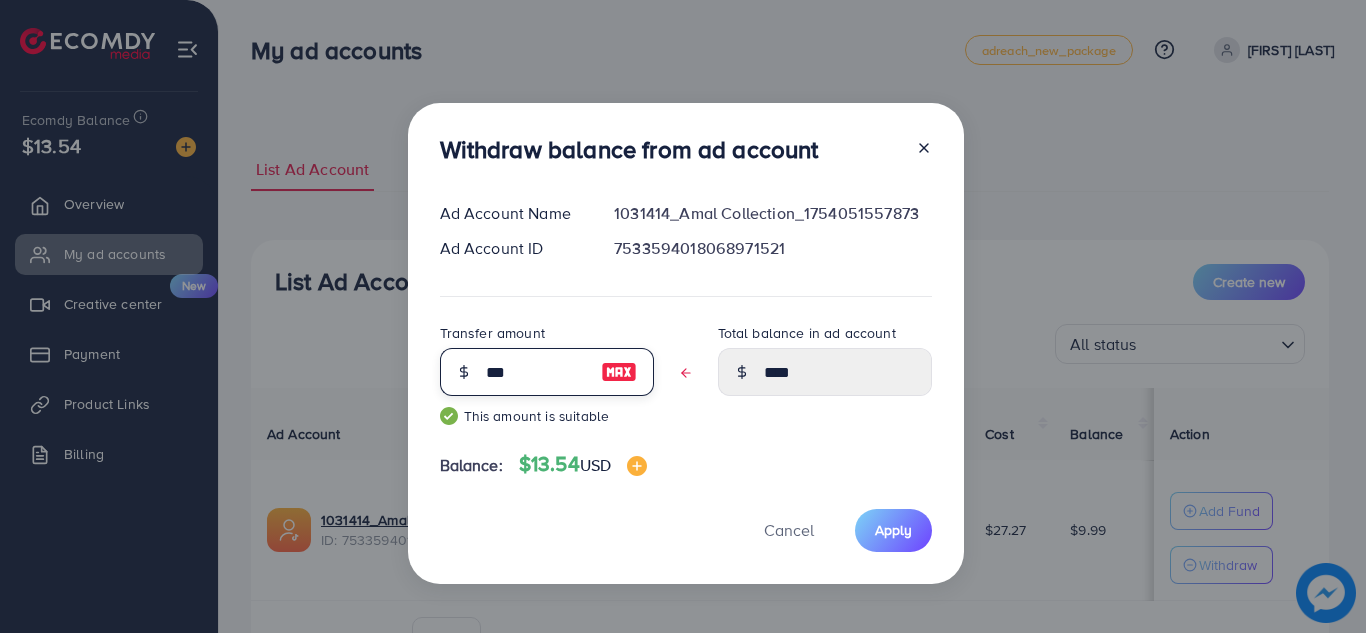 type on "**" 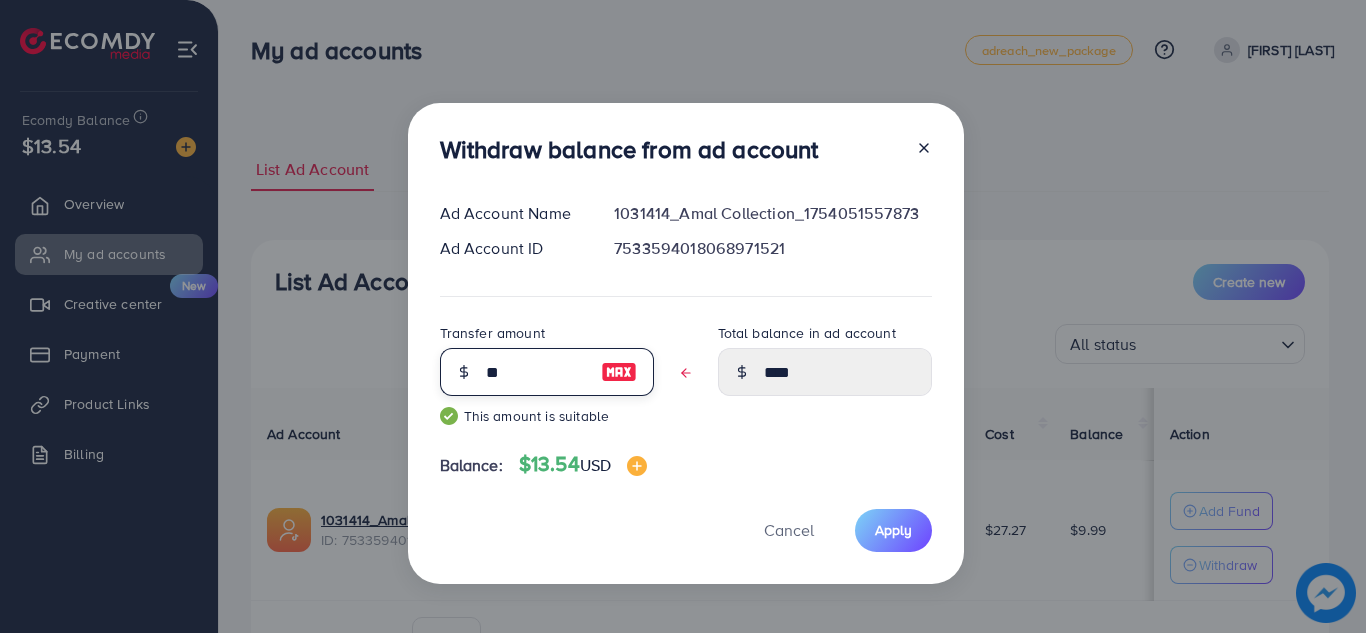 type on "****" 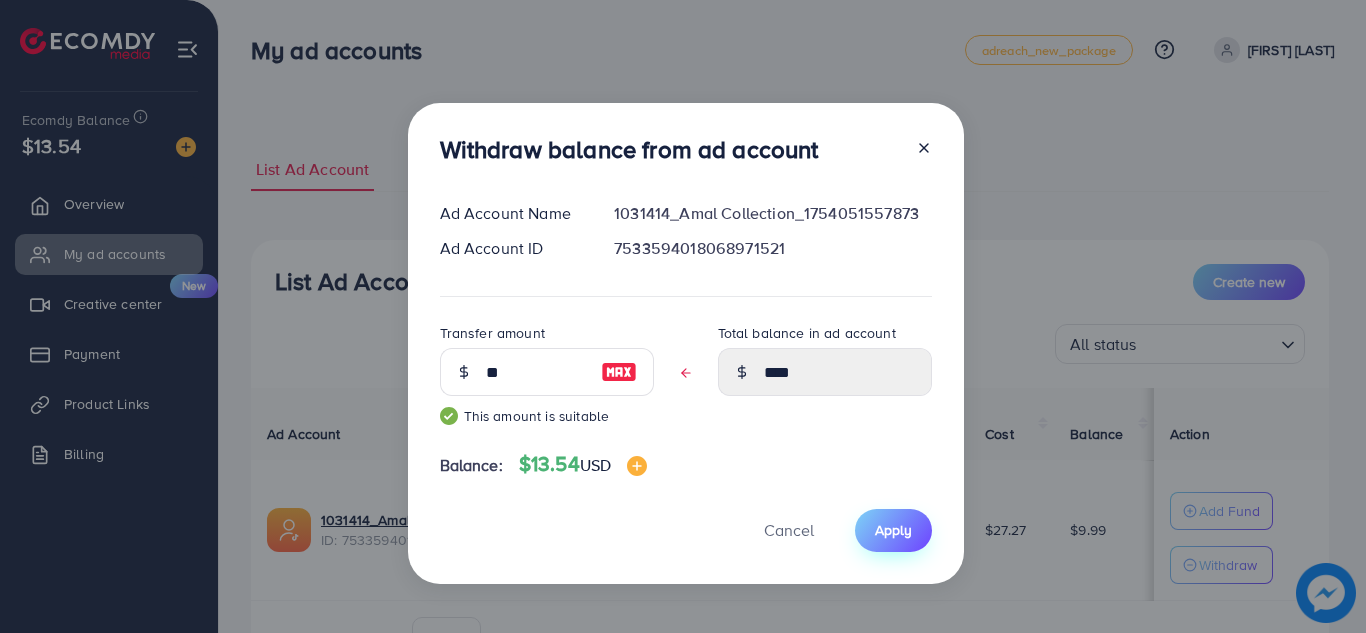 click on "Apply" at bounding box center [893, 530] 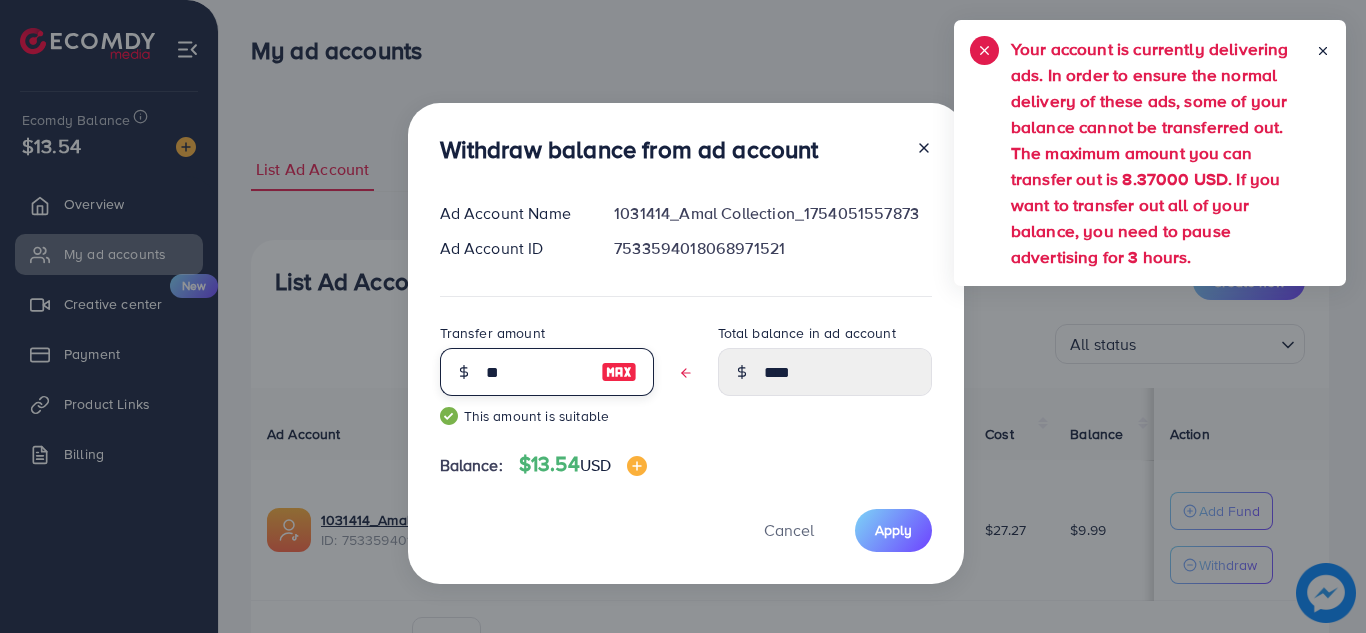 click on "**" at bounding box center [536, 372] 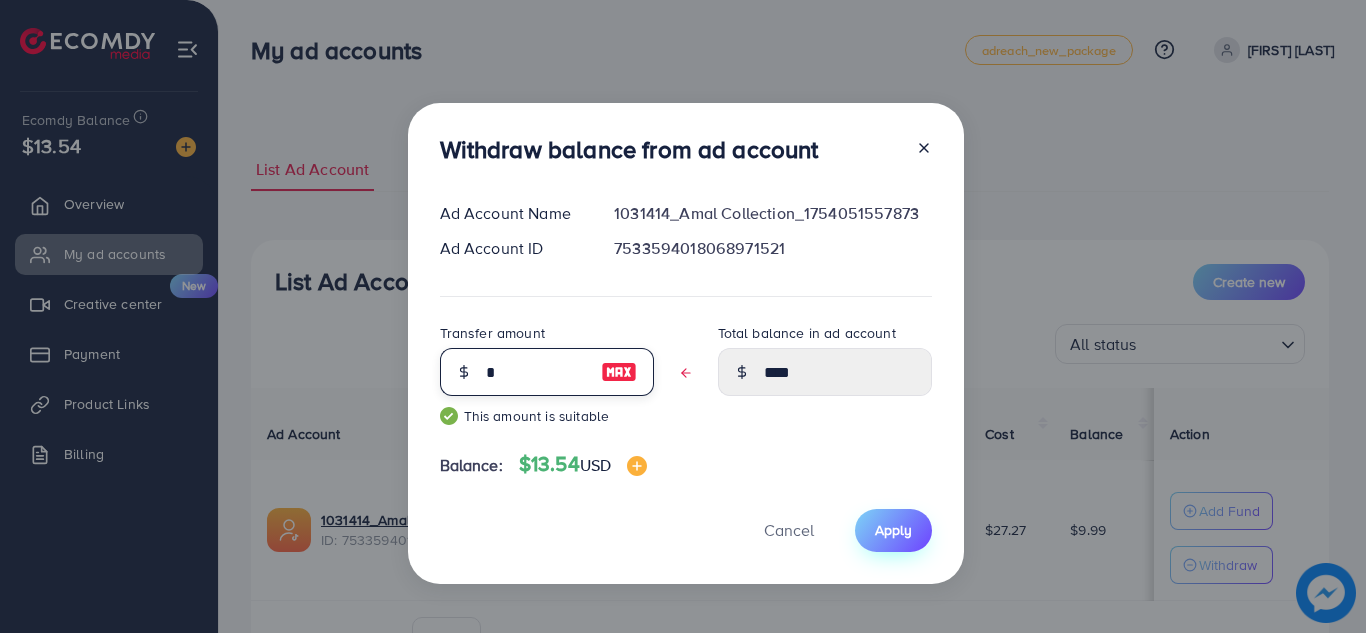 type on "*" 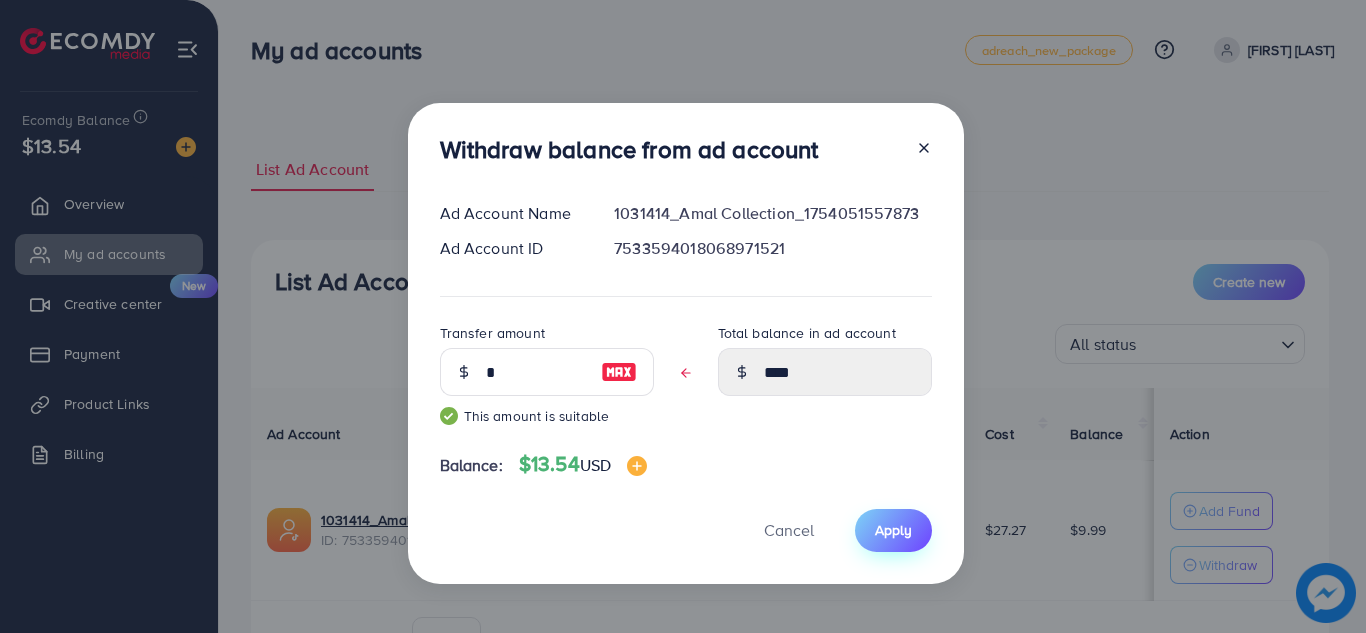 click on "Apply" at bounding box center (893, 530) 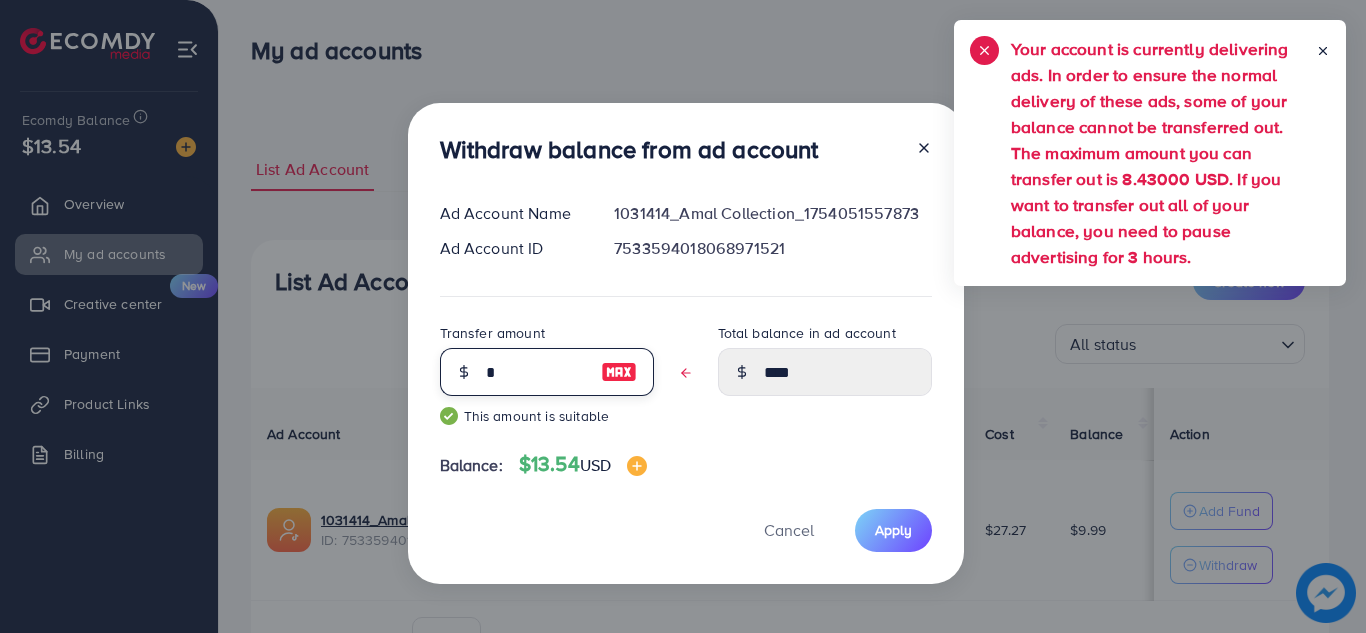 click on "*" at bounding box center [536, 372] 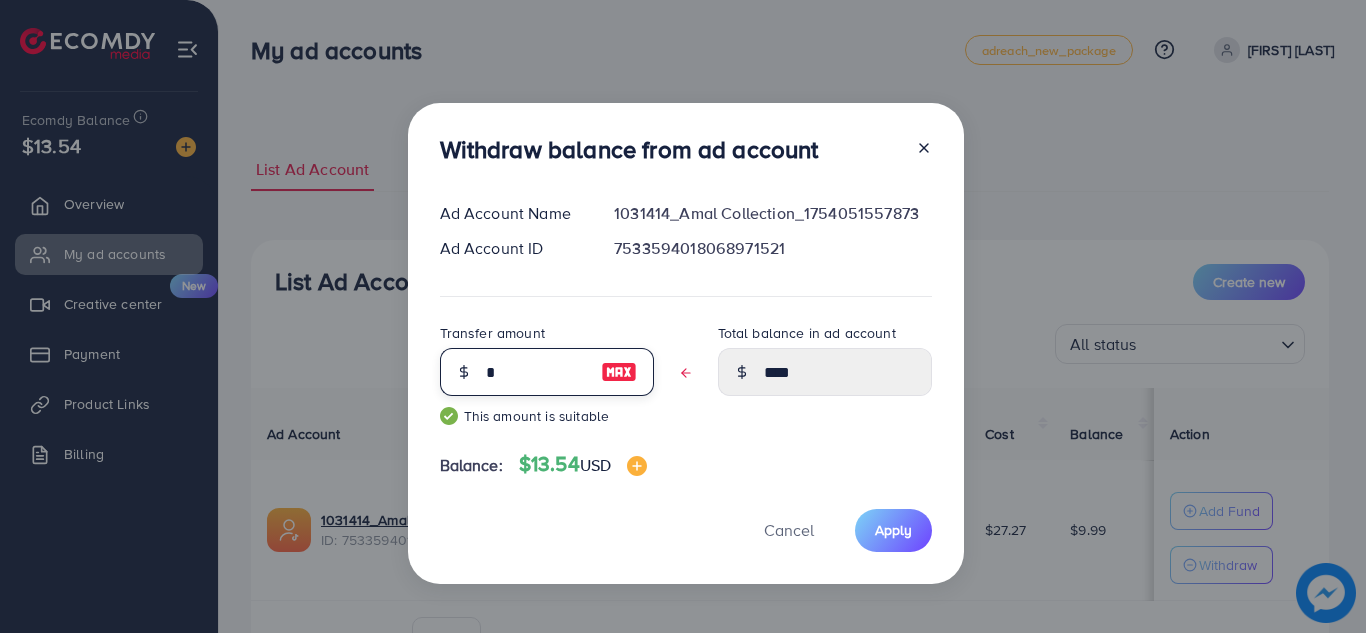 type 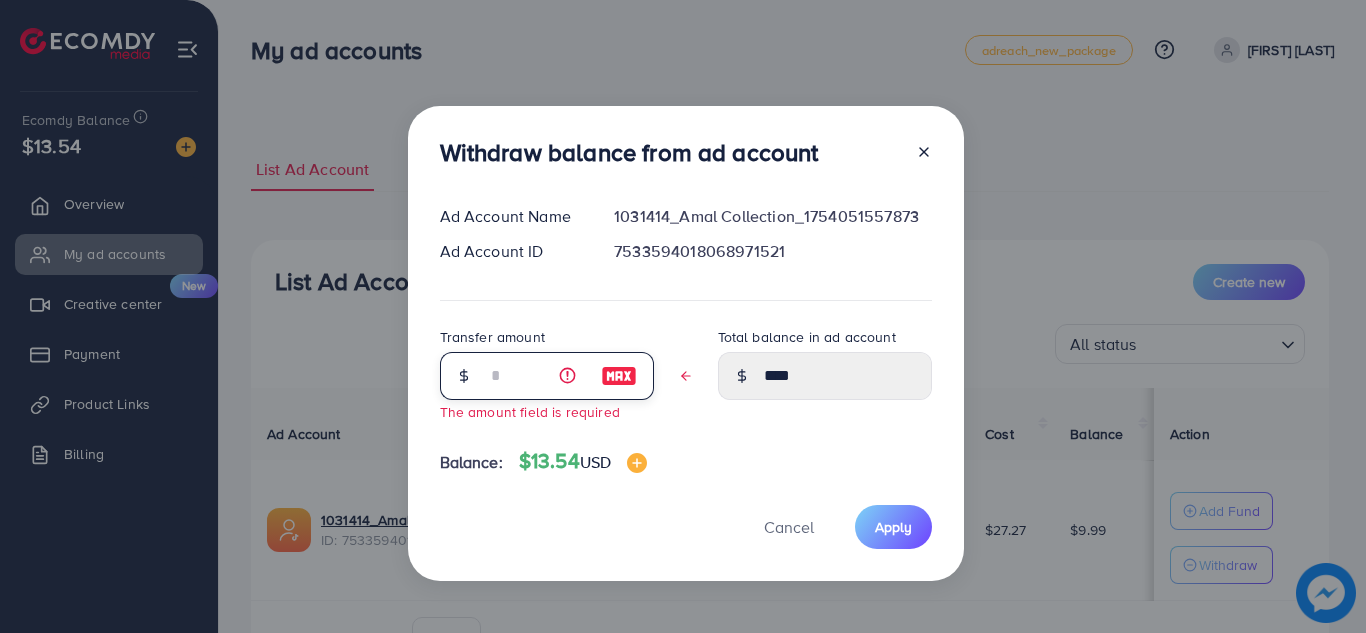 type on "****" 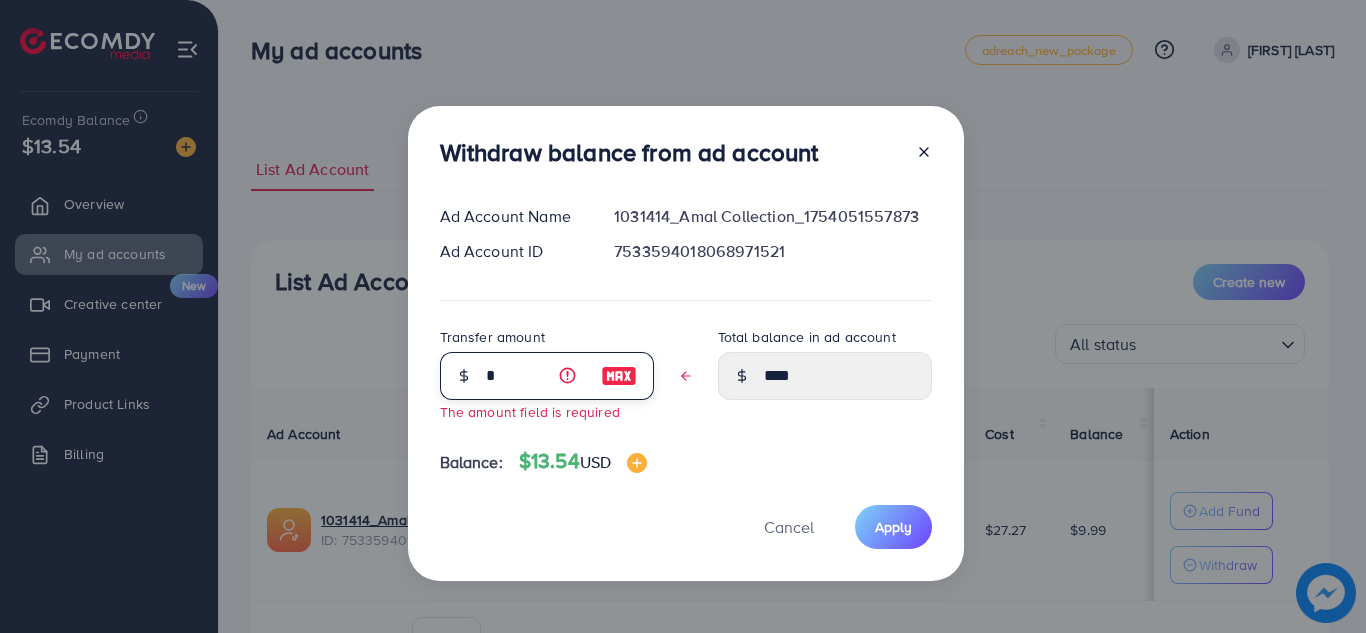 type on "****" 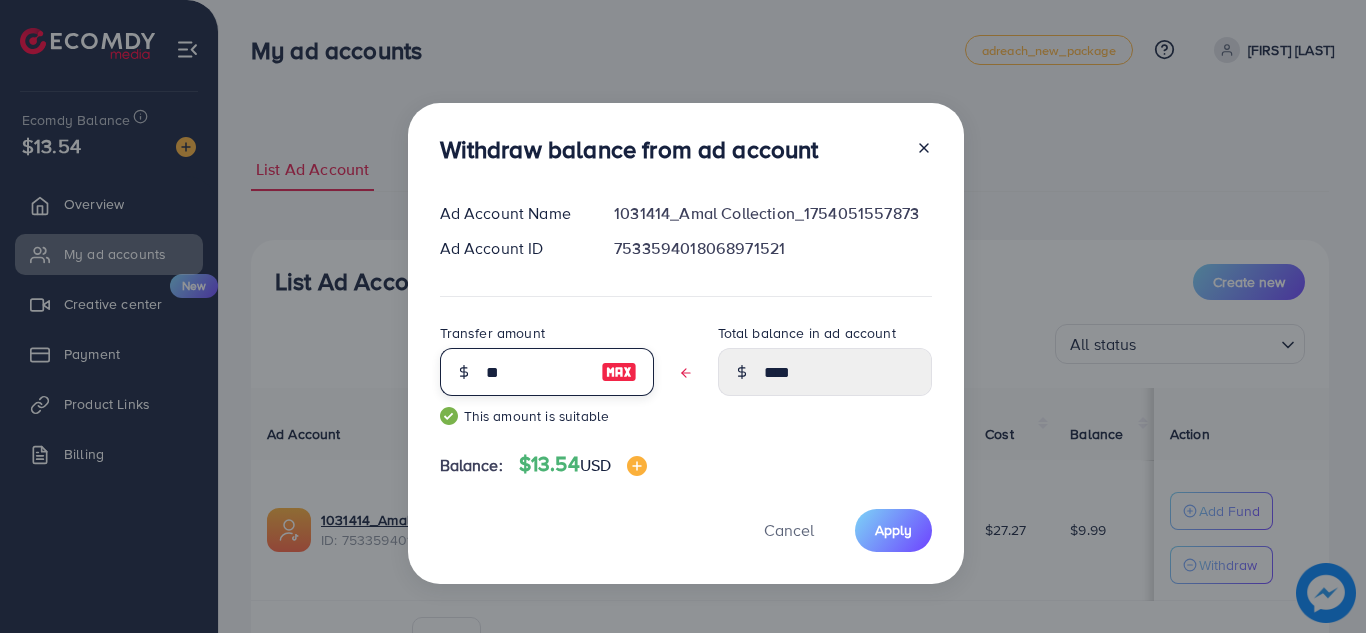 type on "***" 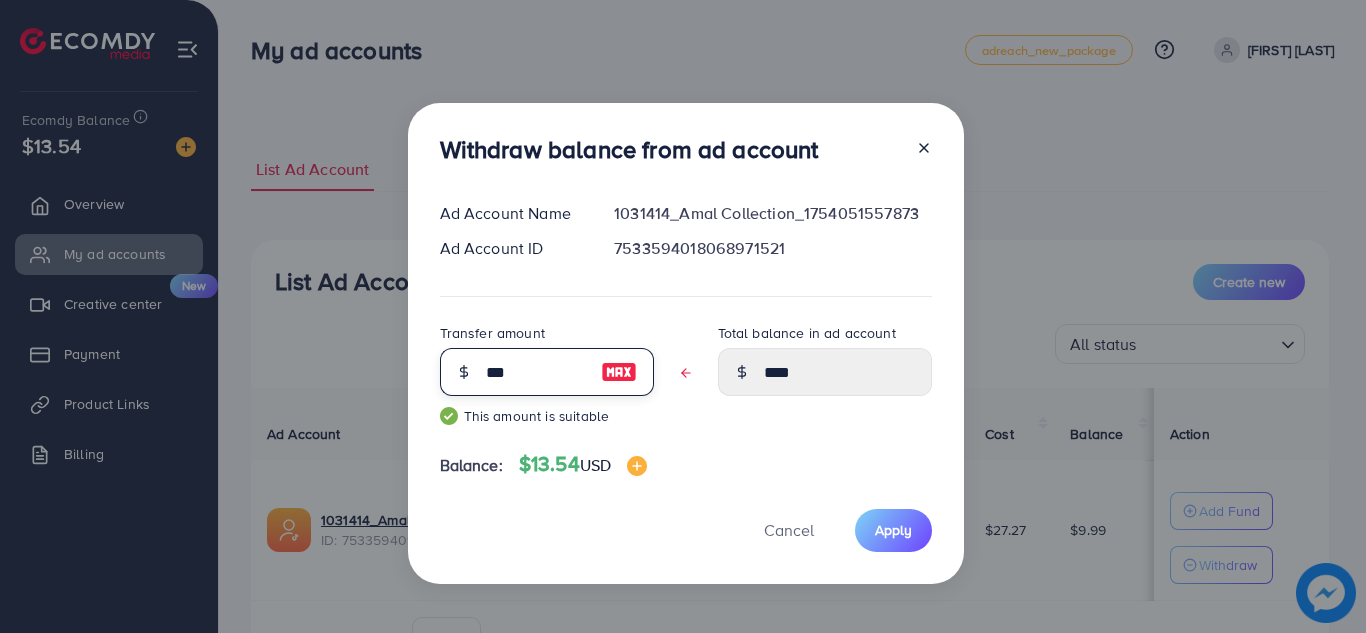 type on "****" 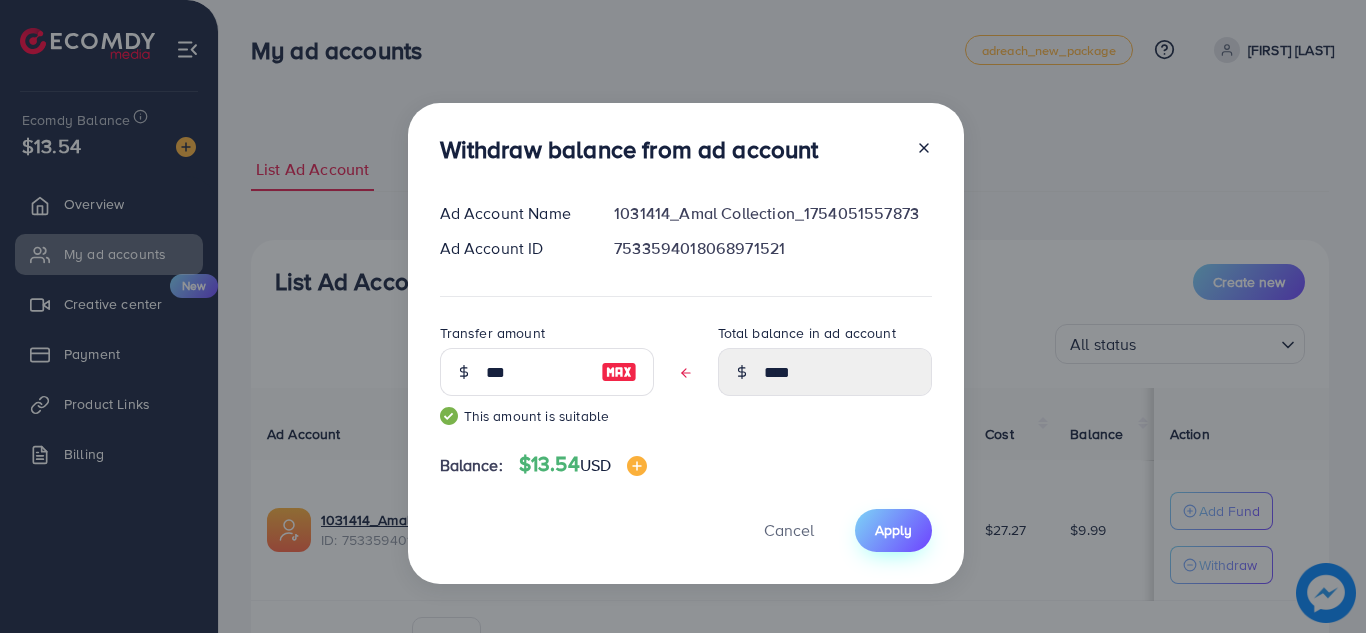 click on "Apply" at bounding box center (893, 530) 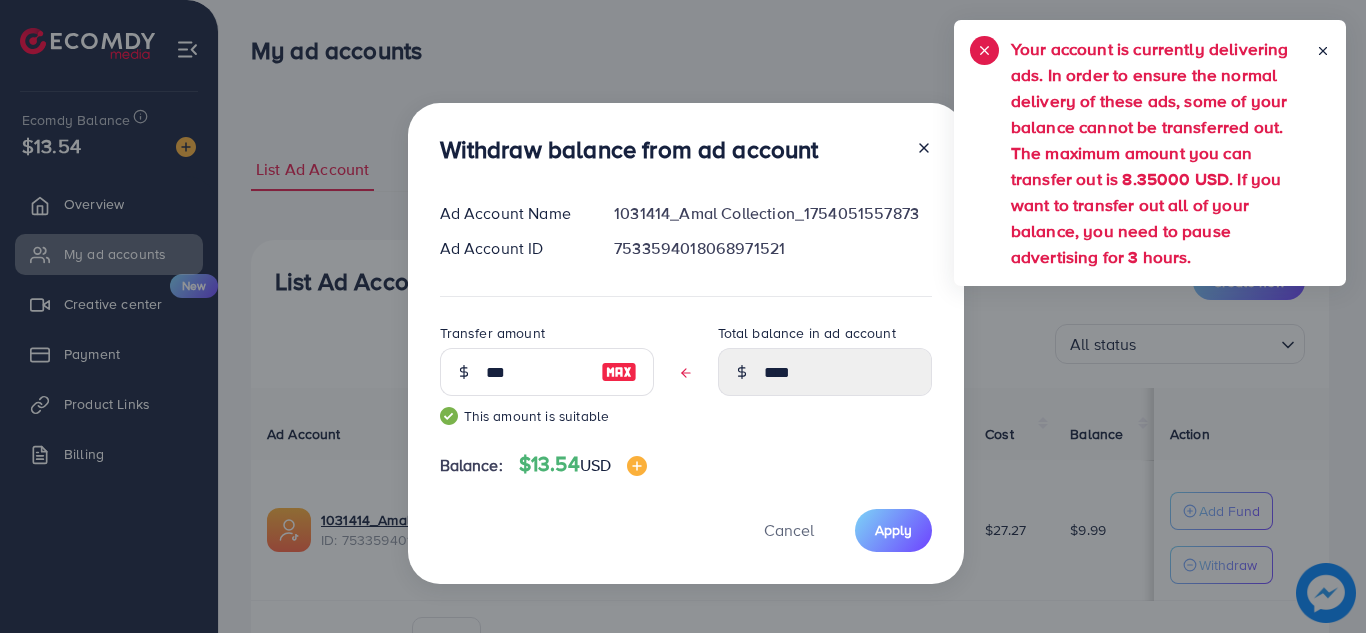 click 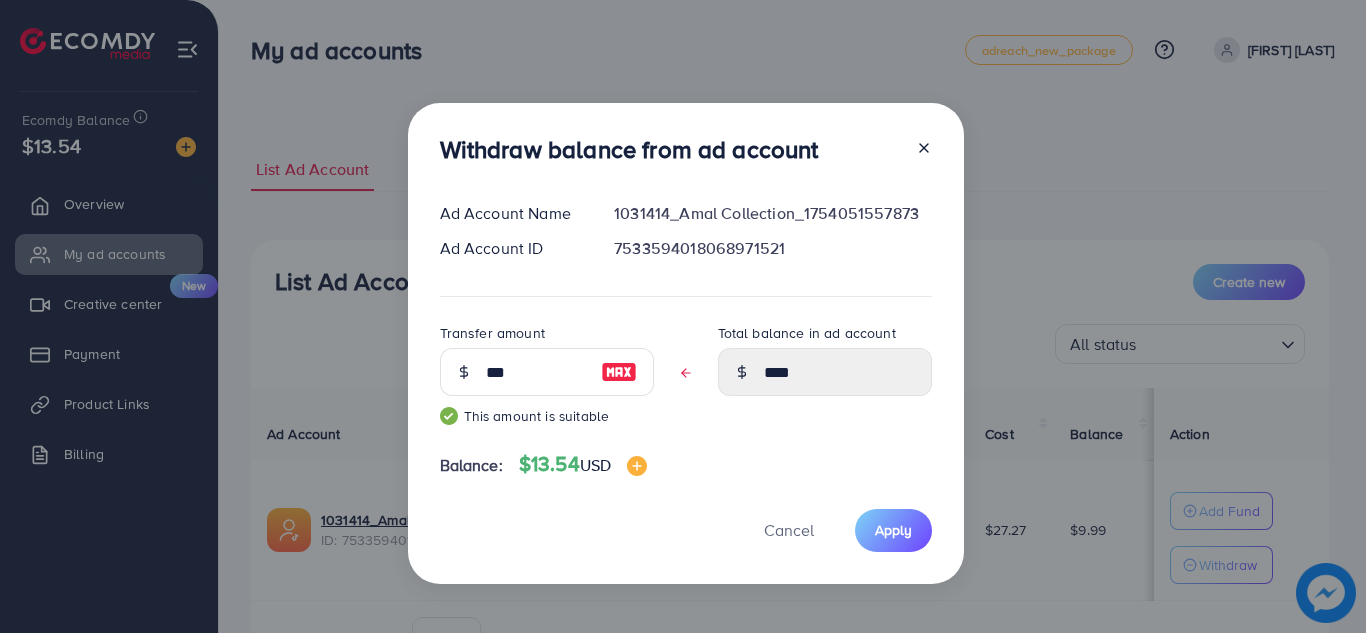 click at bounding box center (619, 372) 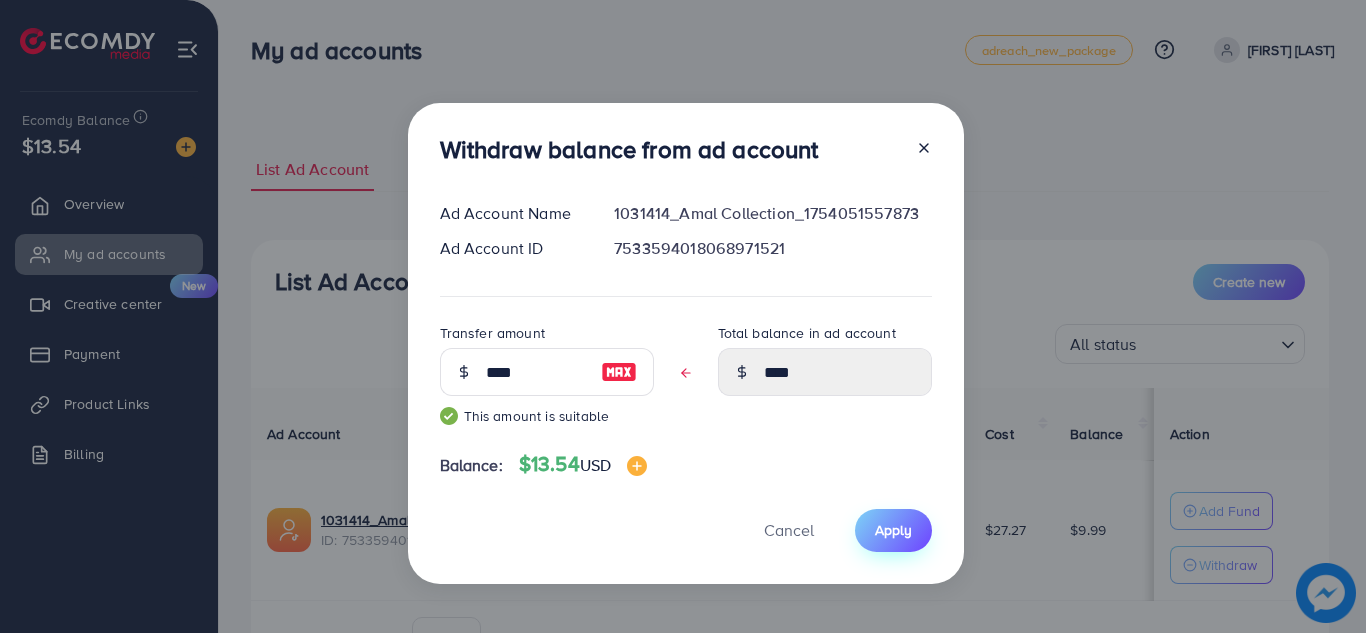 click on "Apply" at bounding box center [893, 530] 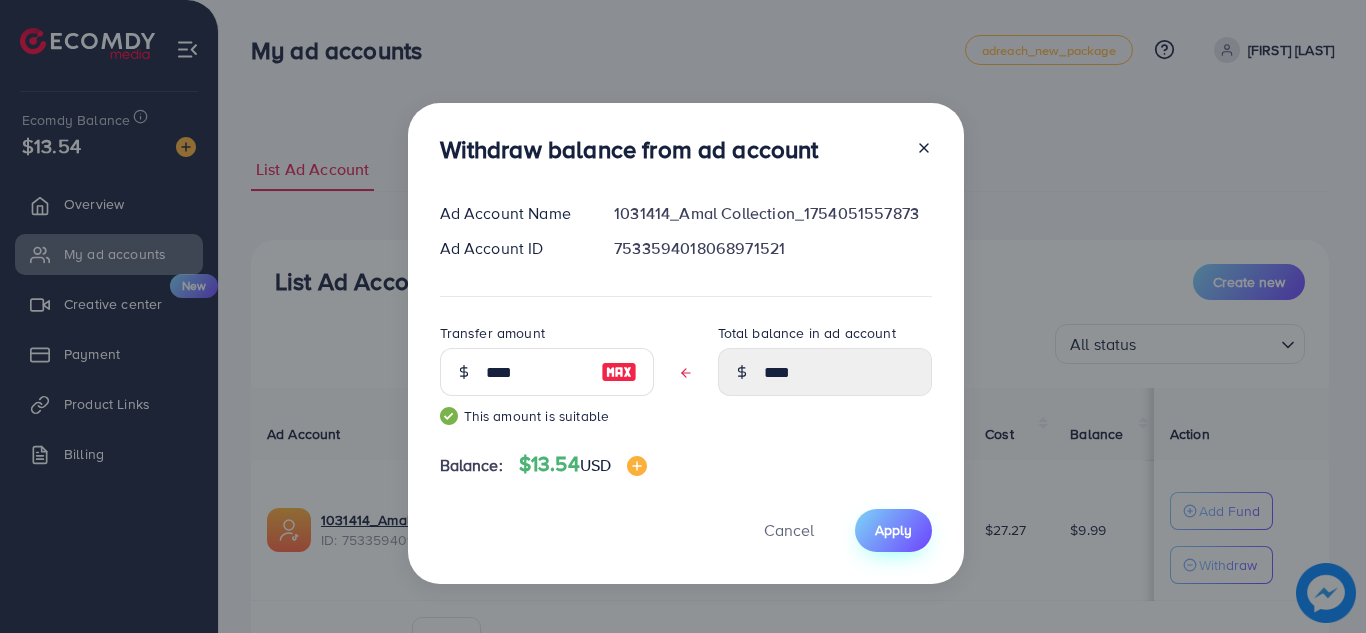 click on "Apply" at bounding box center (893, 530) 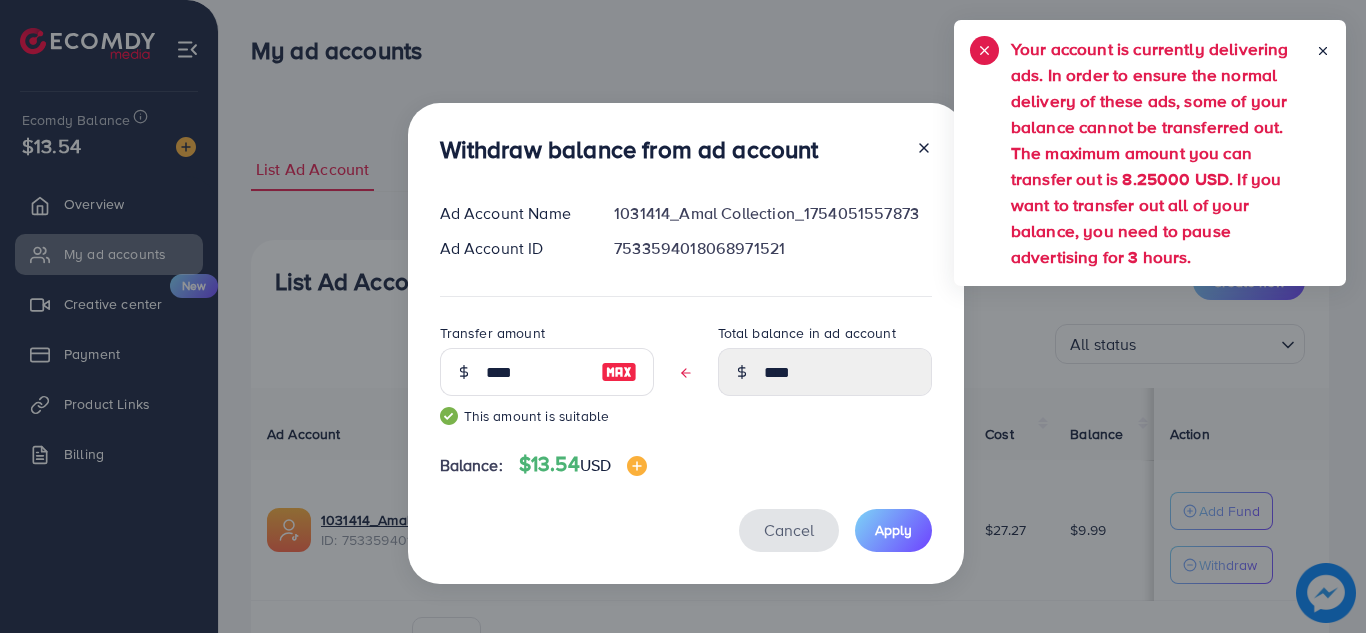 click on "Cancel" at bounding box center [789, 530] 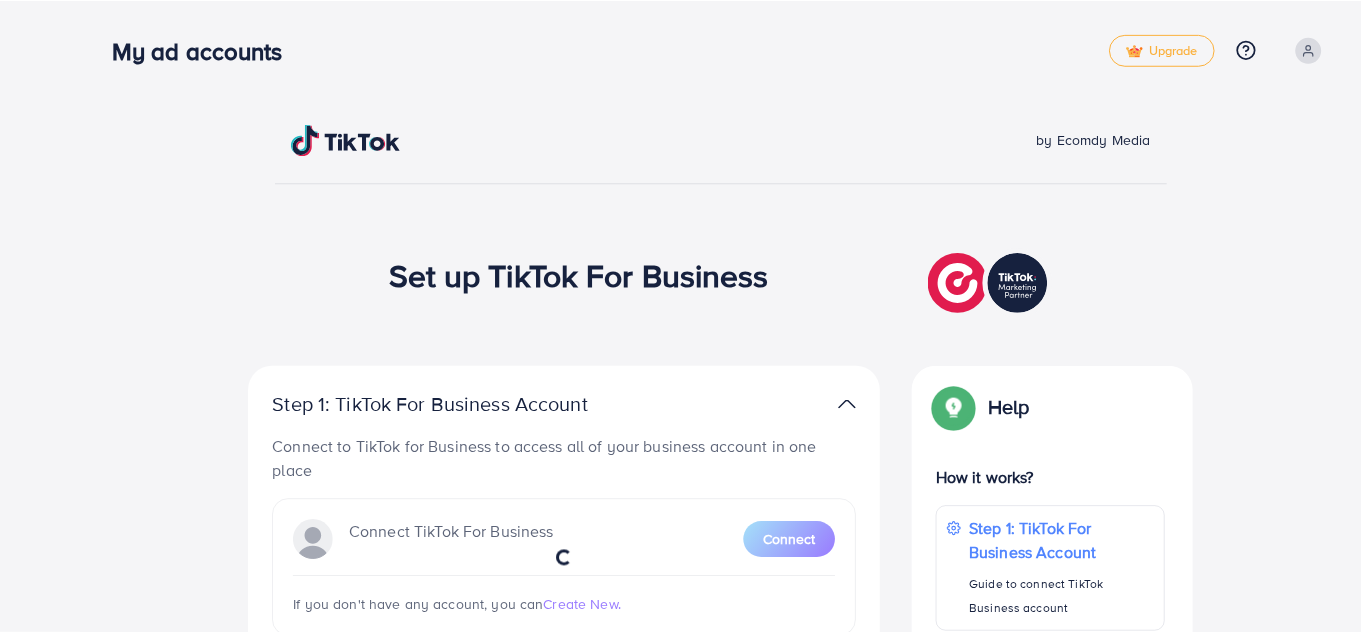 scroll, scrollTop: 0, scrollLeft: 0, axis: both 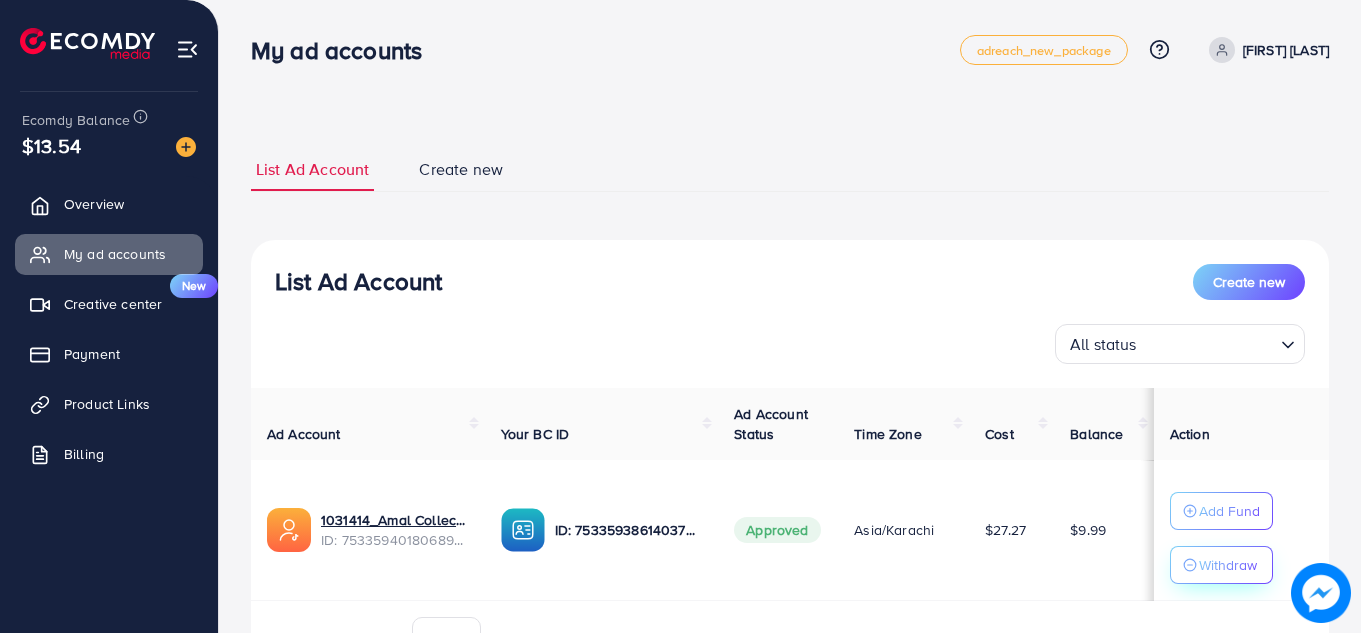 click on "Withdraw" at bounding box center (1228, 565) 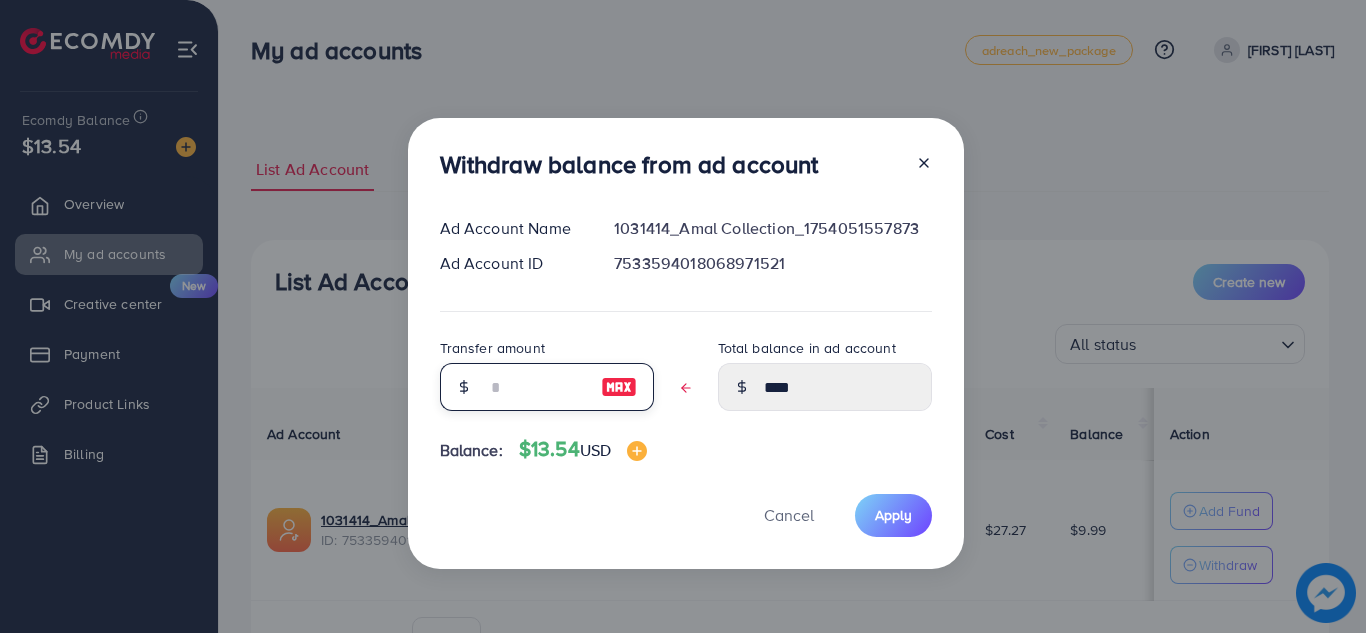 click at bounding box center (536, 387) 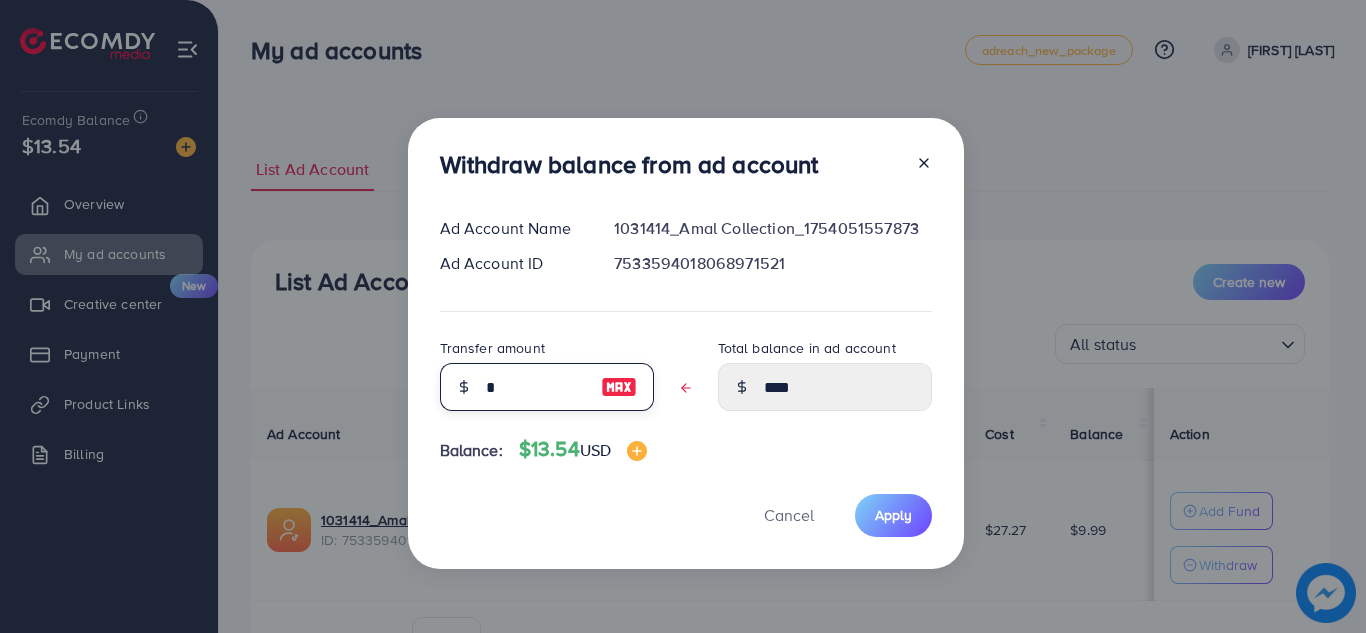 type on "****" 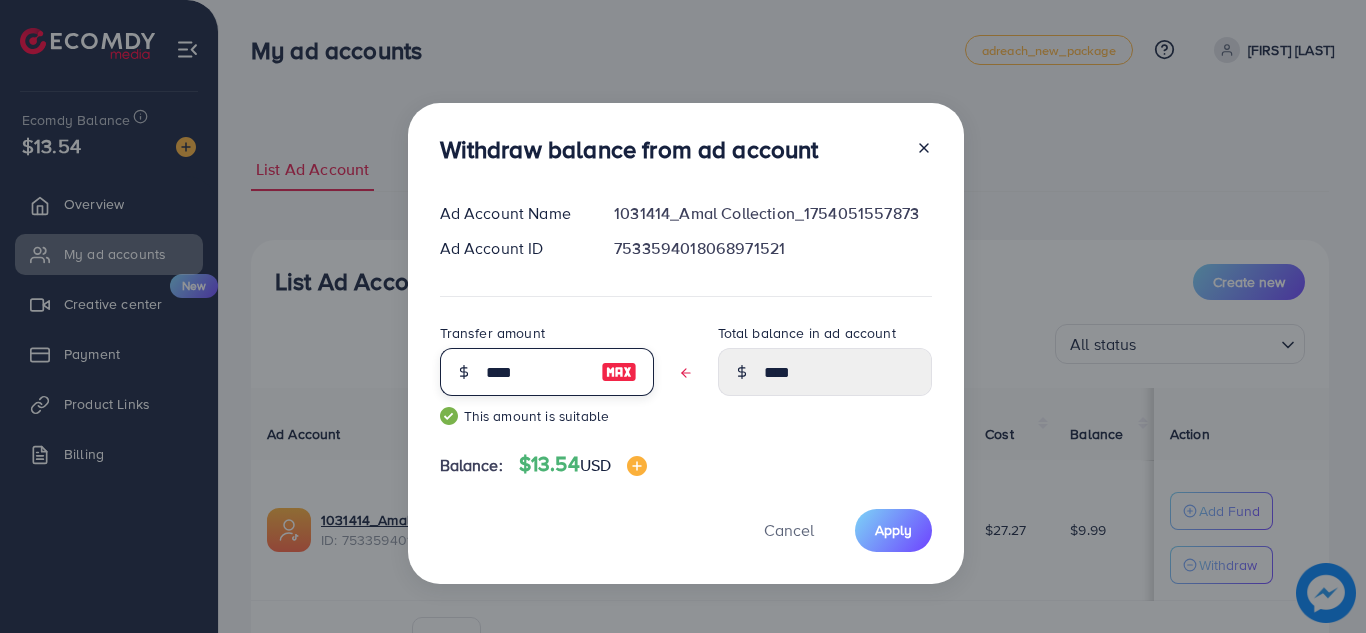 type on "*****" 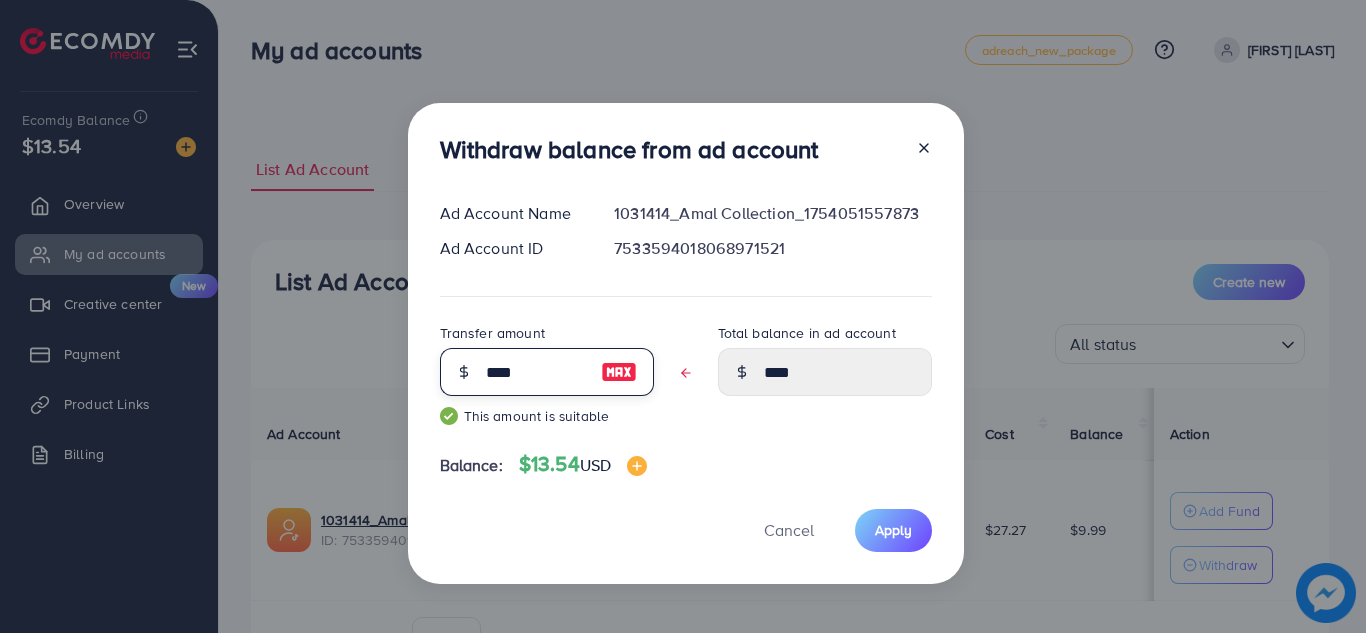 type on "****" 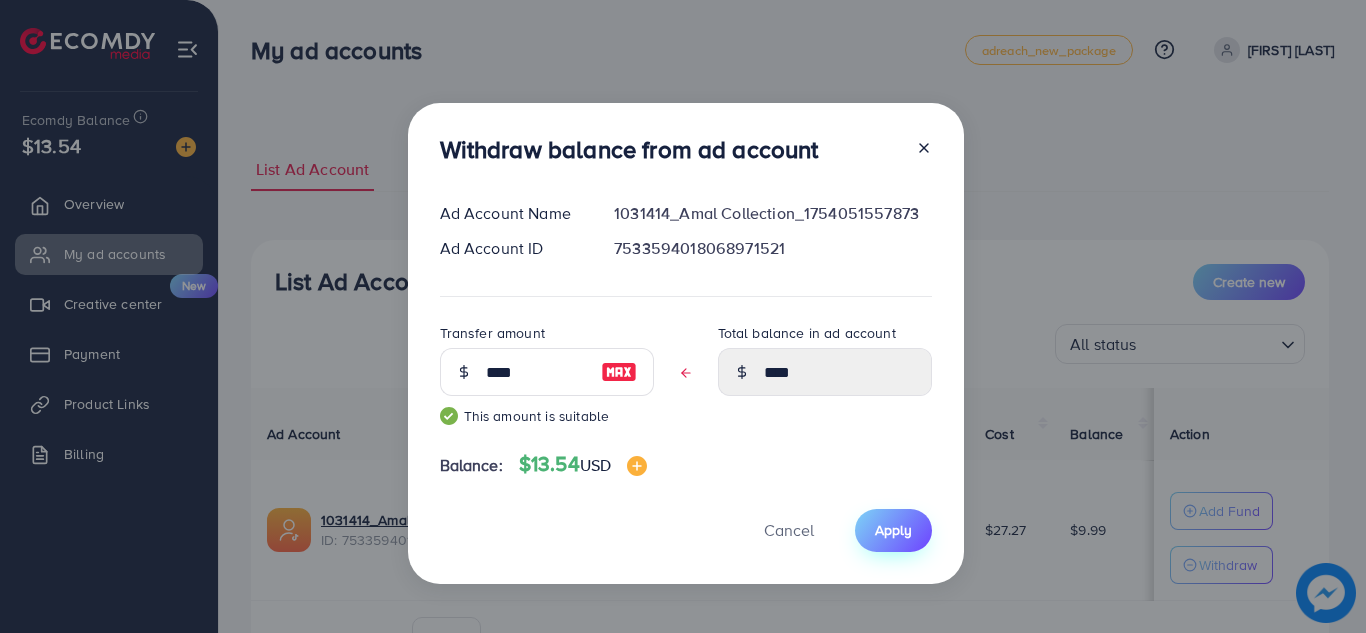 click on "Apply" at bounding box center (893, 530) 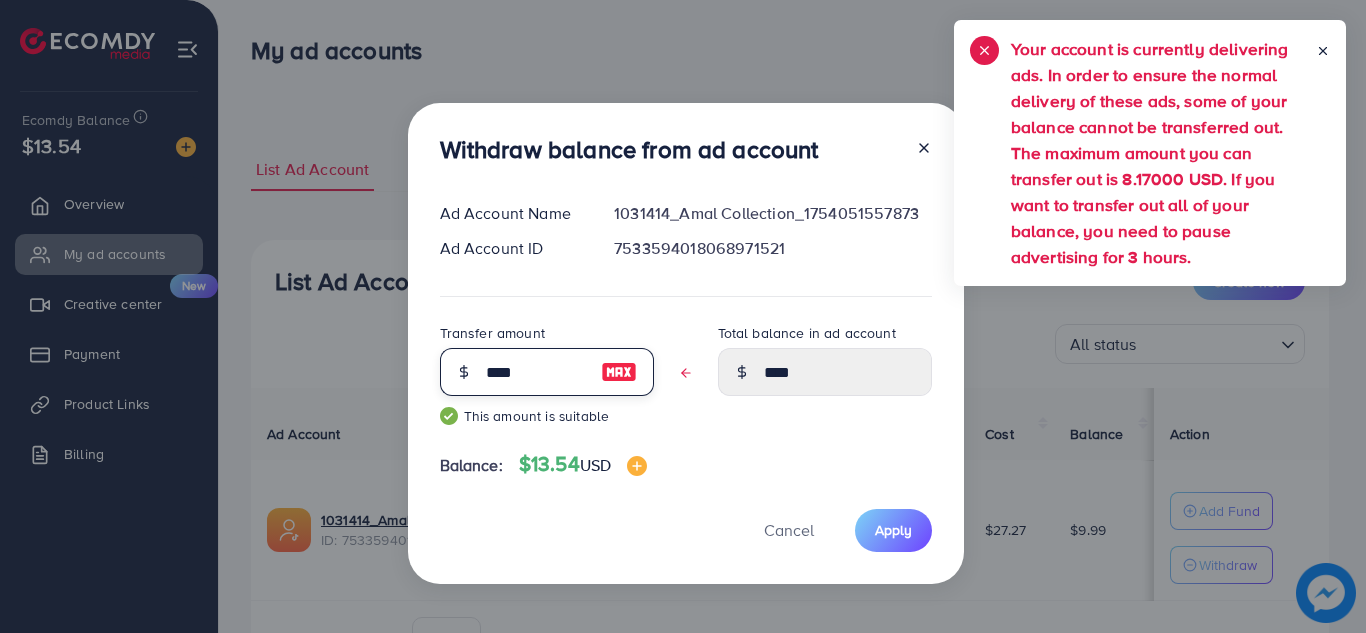 click on "****" at bounding box center (536, 372) 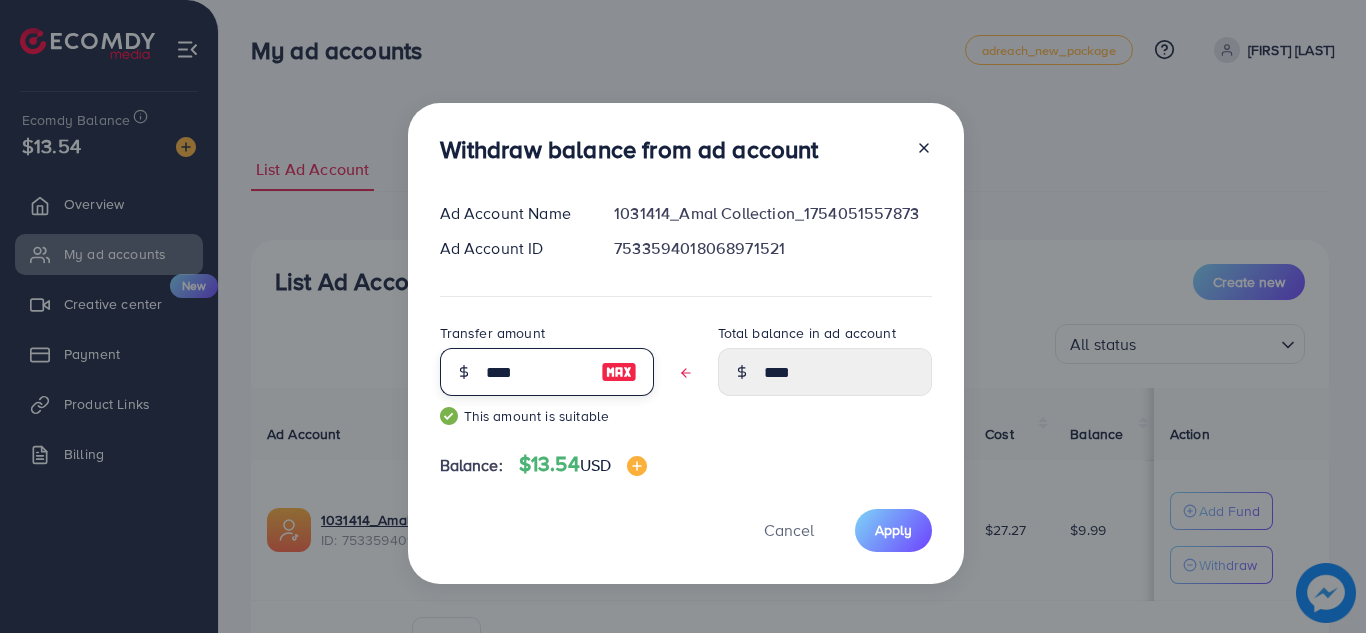 type on "***" 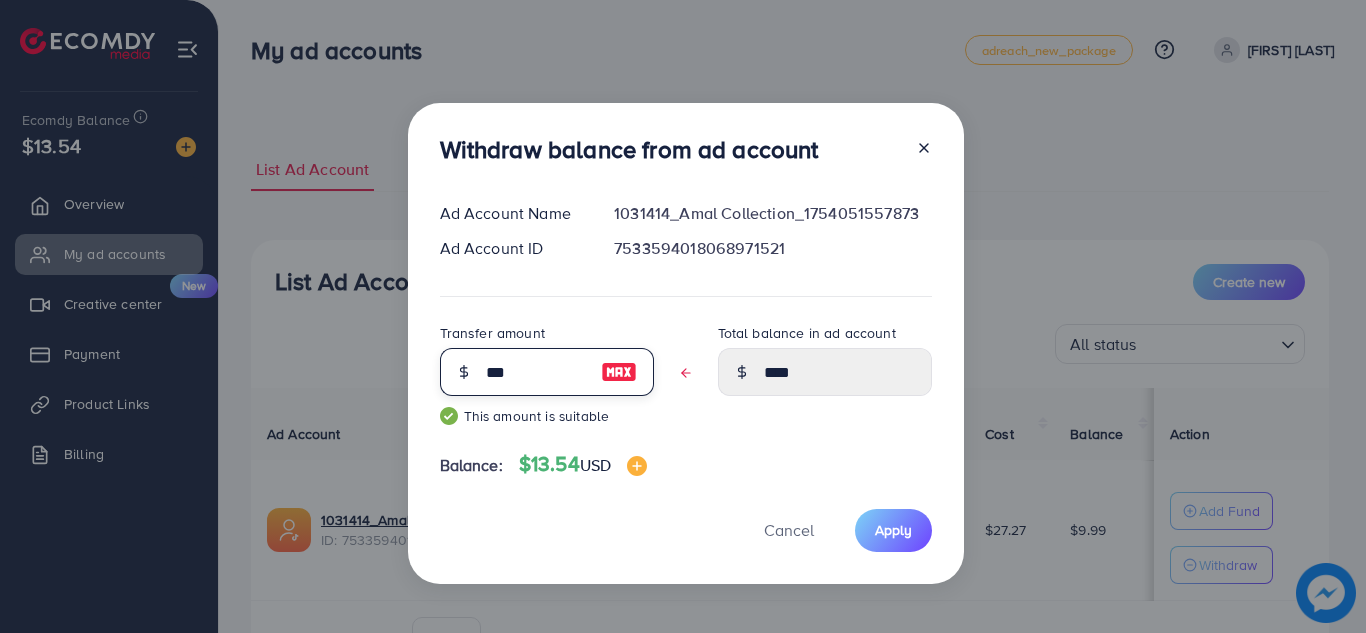 type on "****" 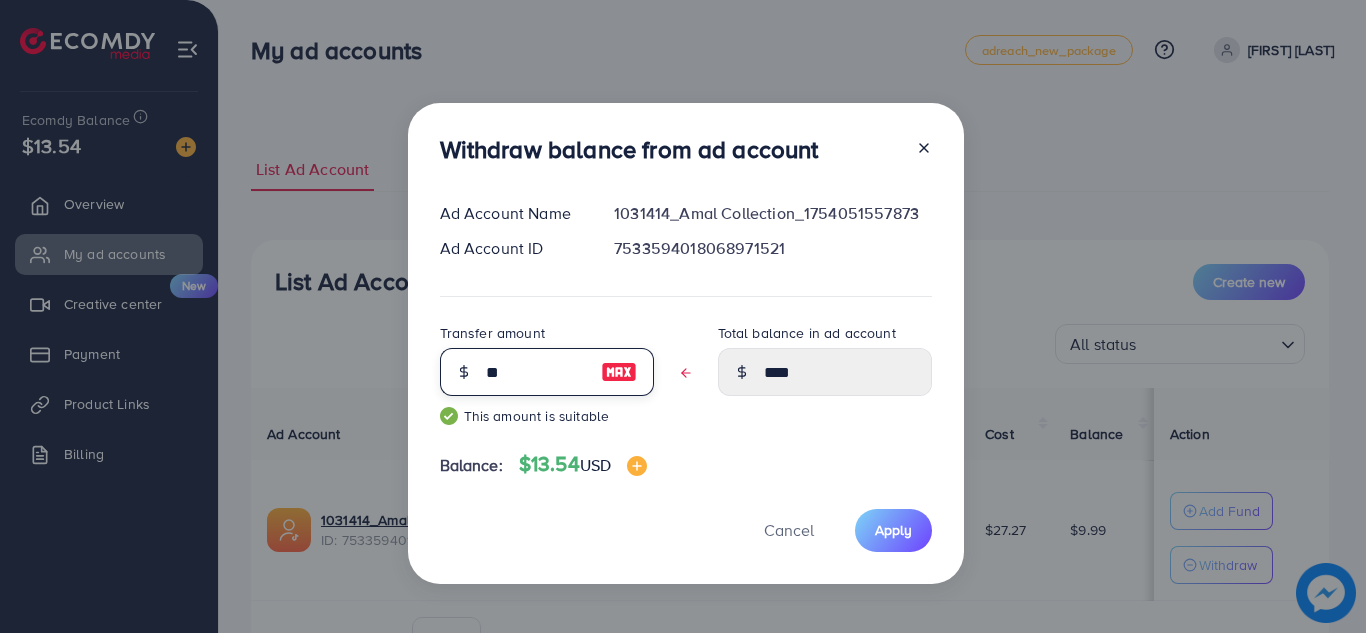type on "****" 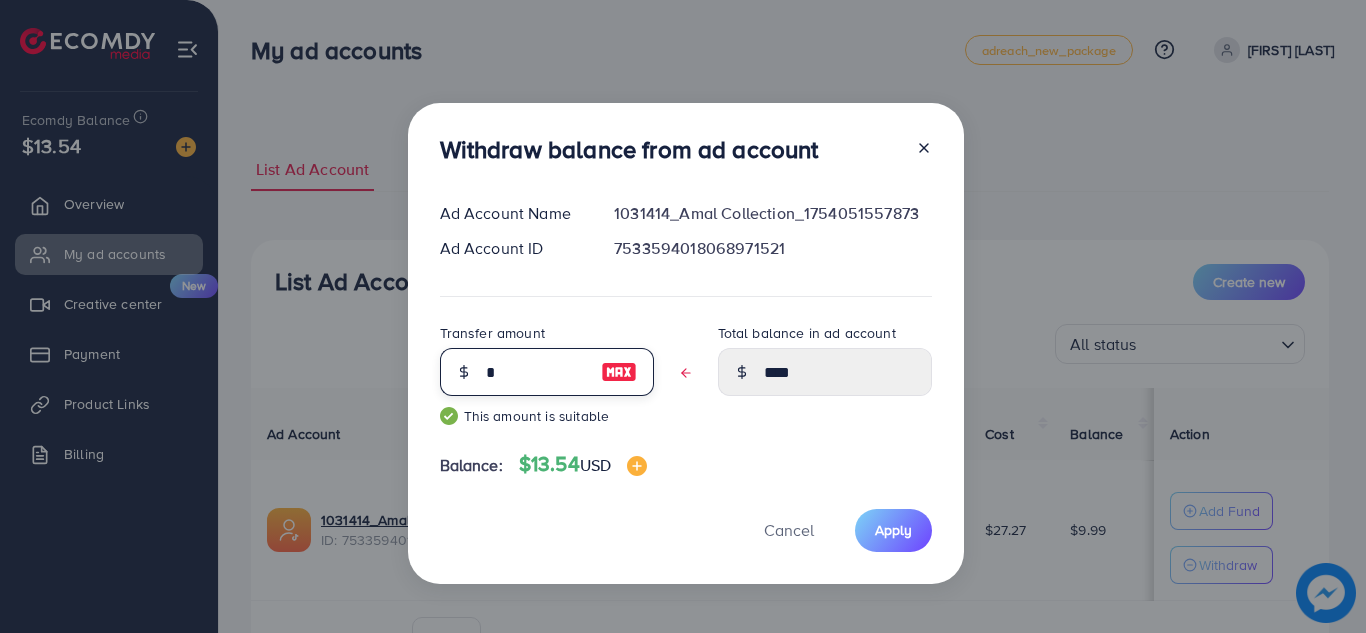 type 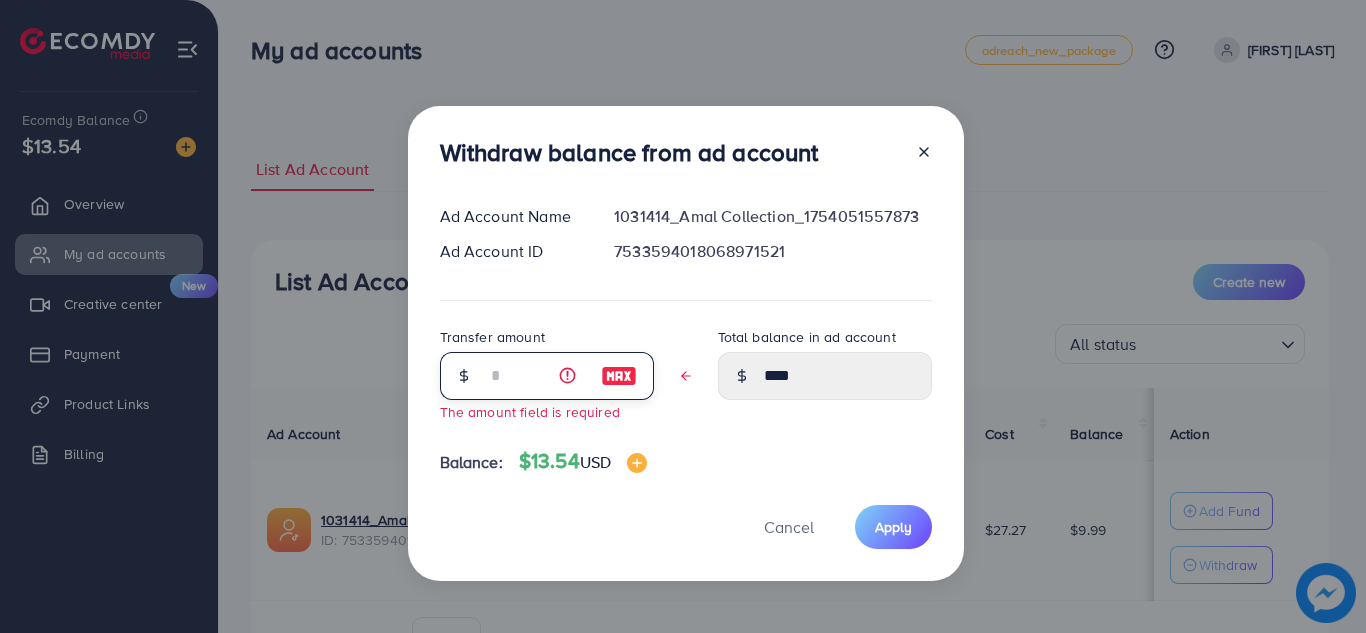 type on "****" 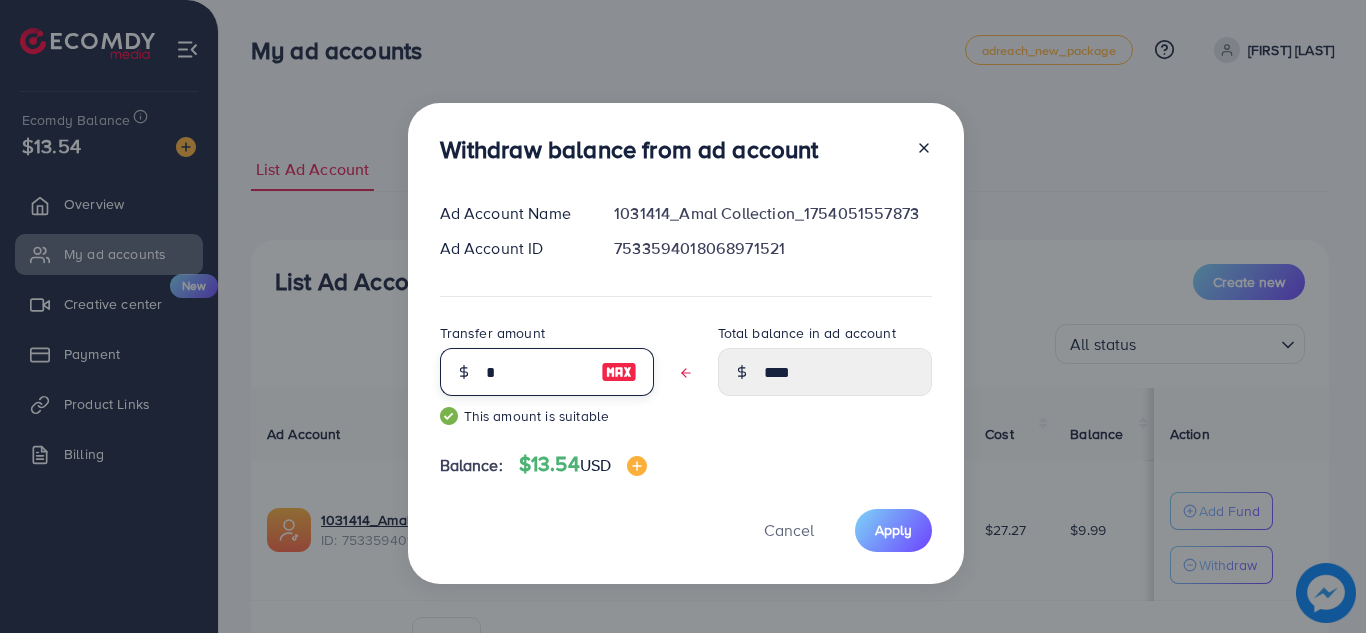 type on "****" 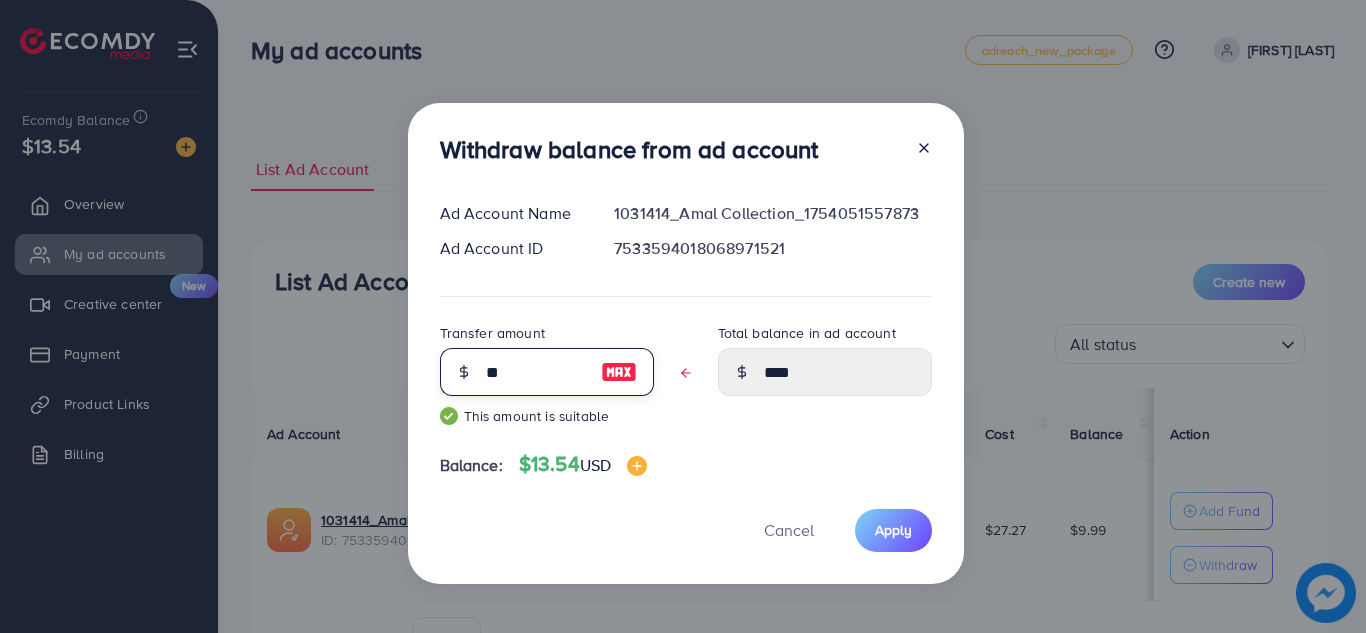 type on "***" 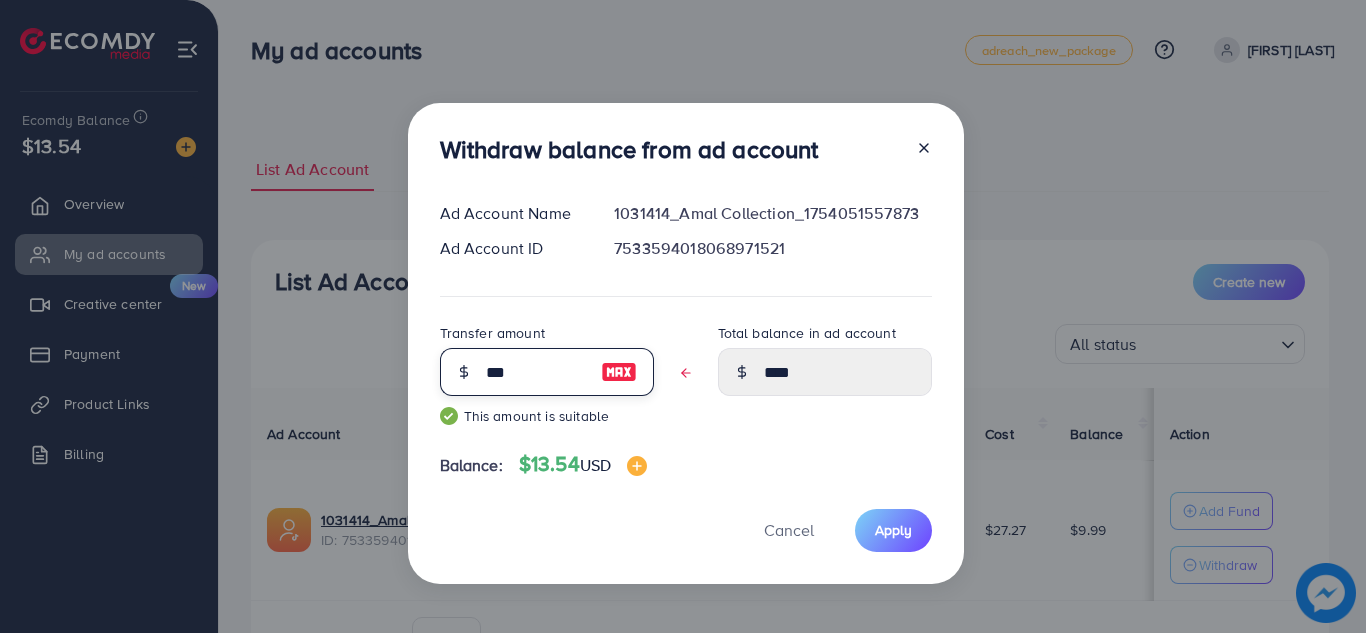 type on "****" 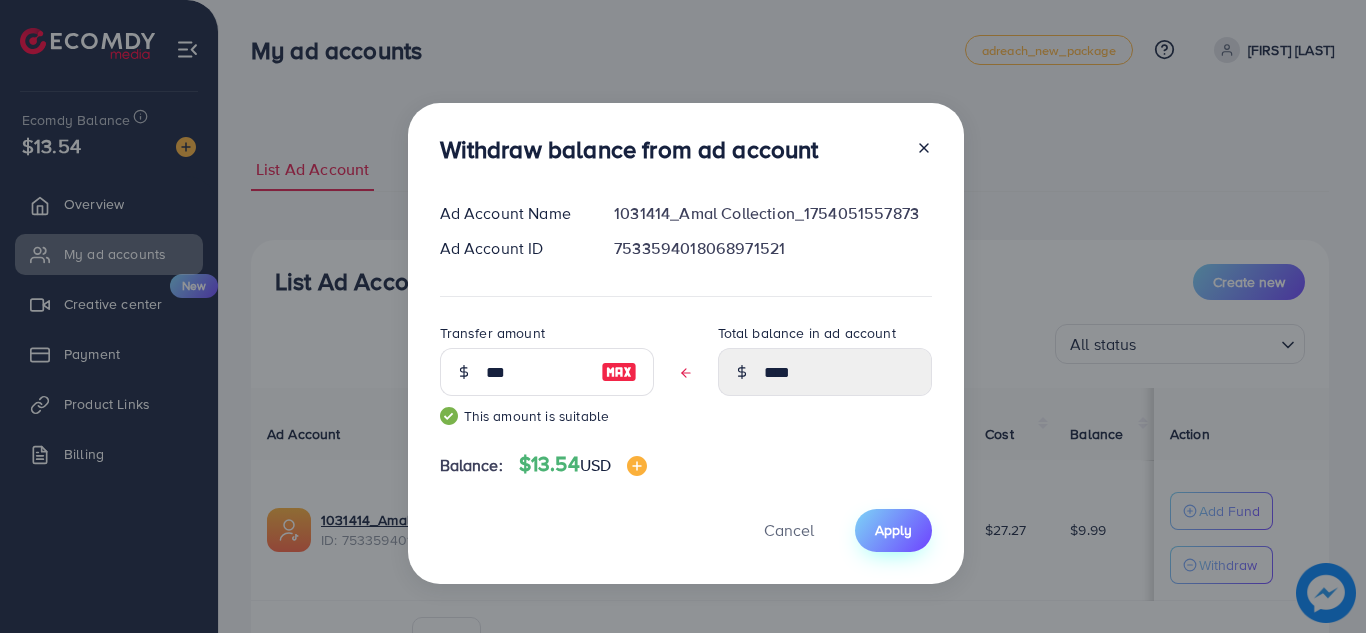 click on "Apply" at bounding box center [893, 530] 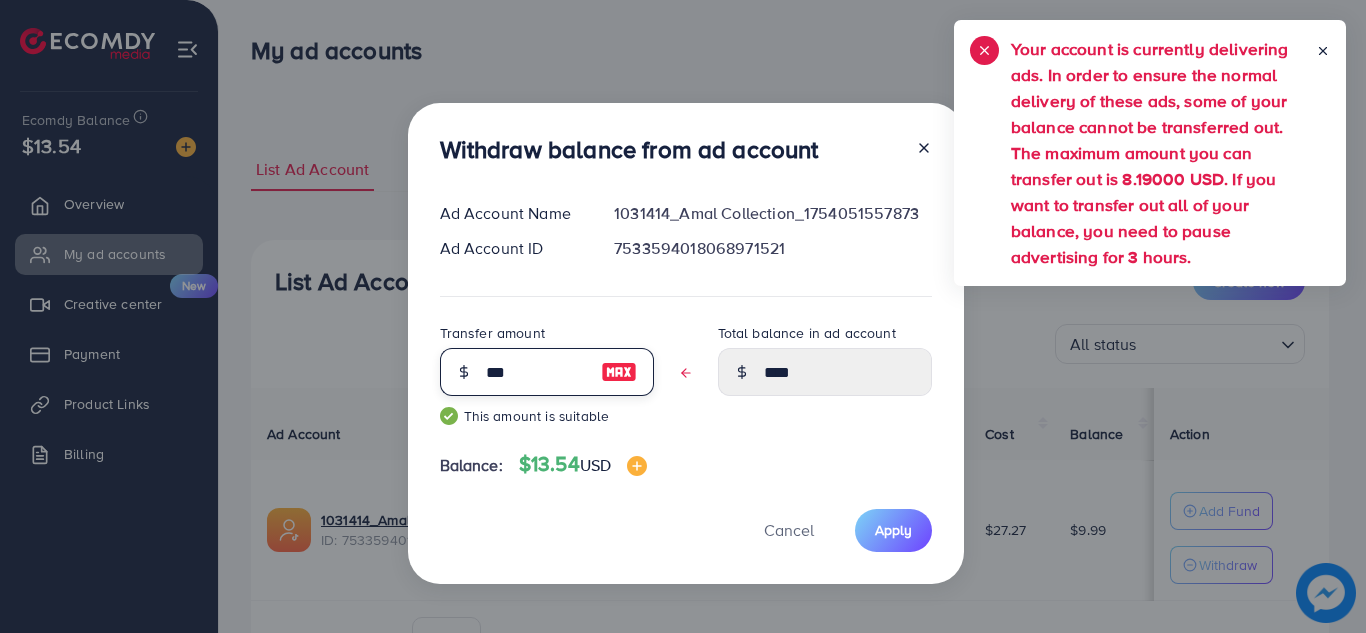 click on "***" at bounding box center [536, 372] 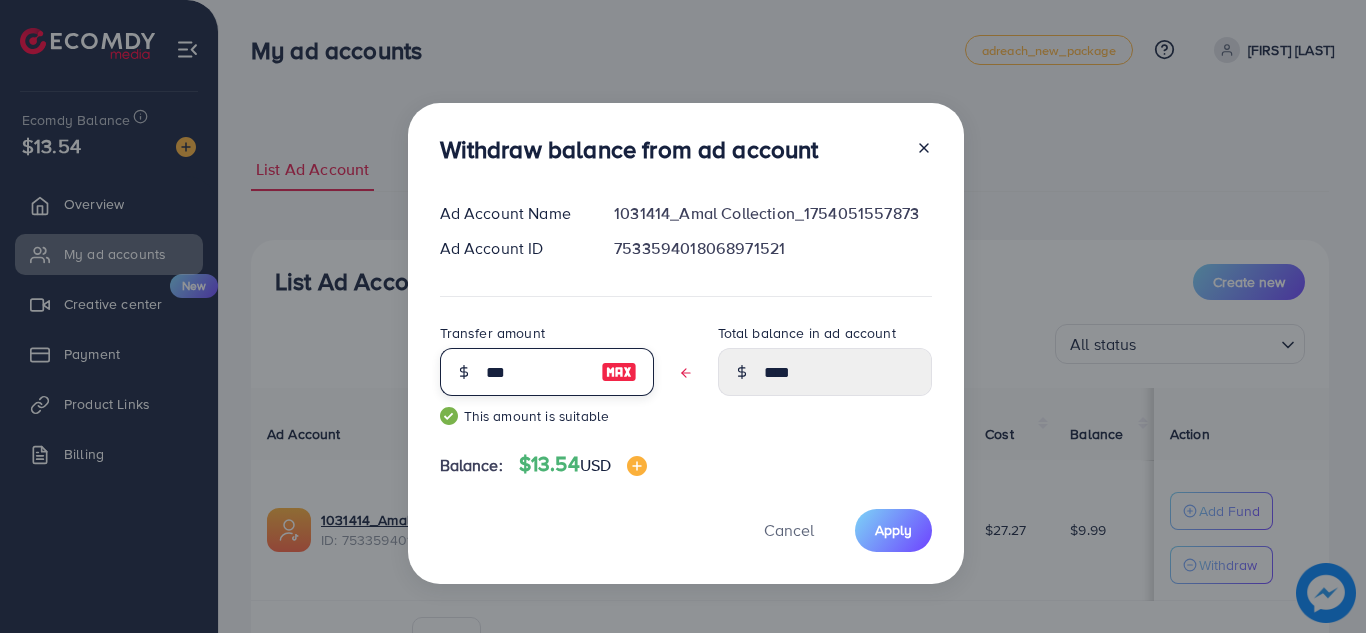 type on "**" 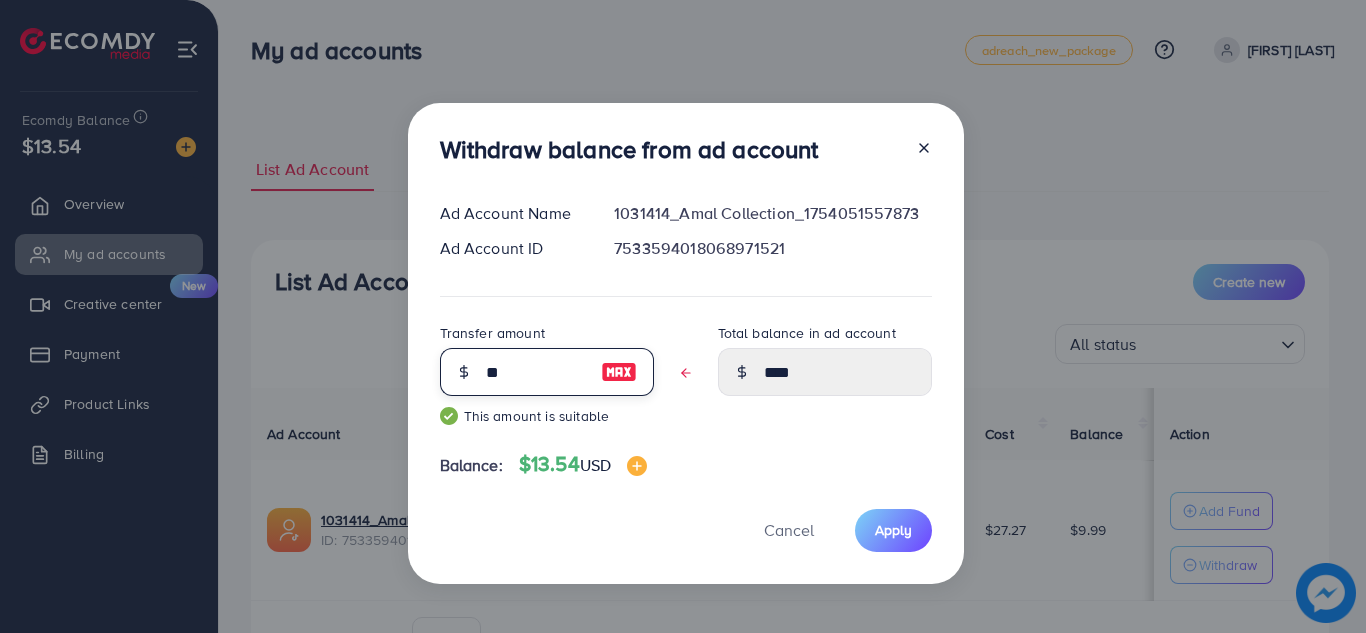 type on "****" 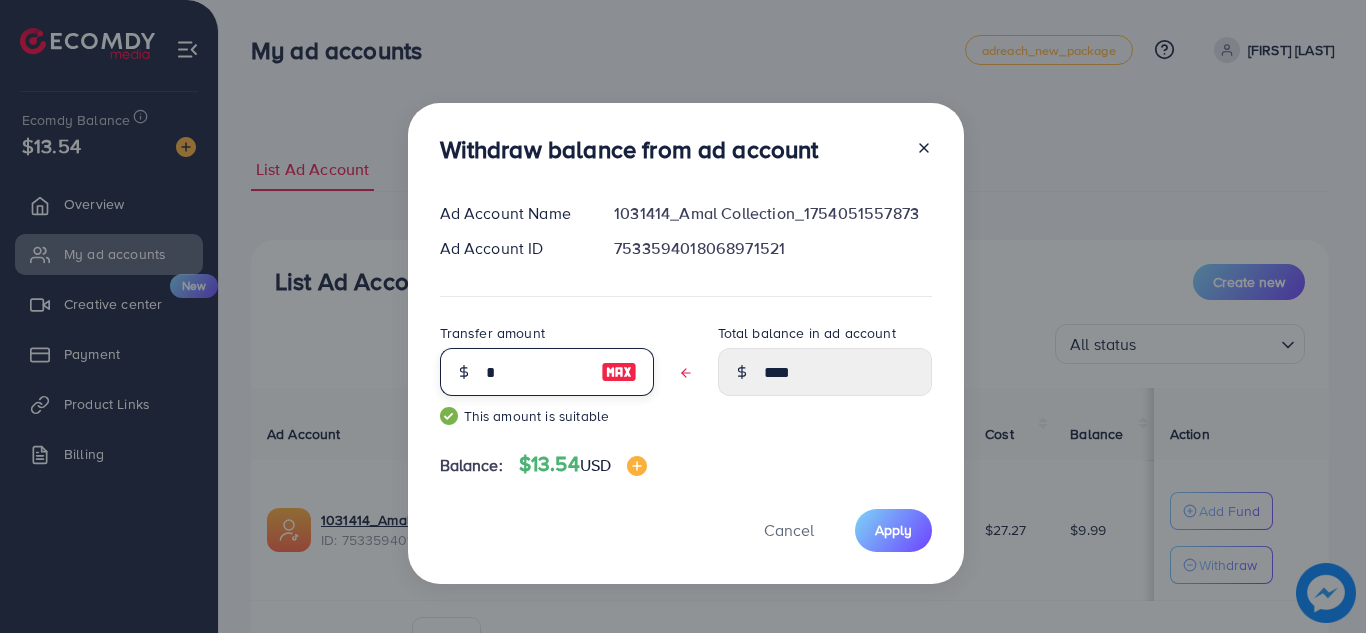 type 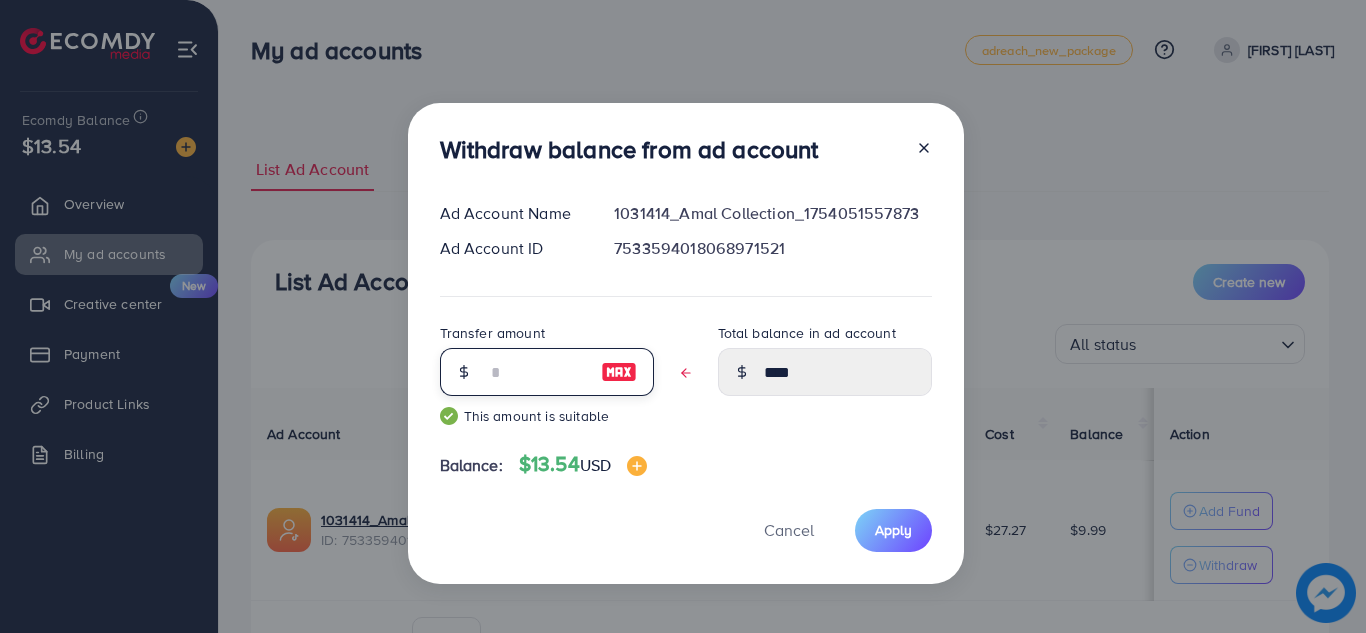 type on "****" 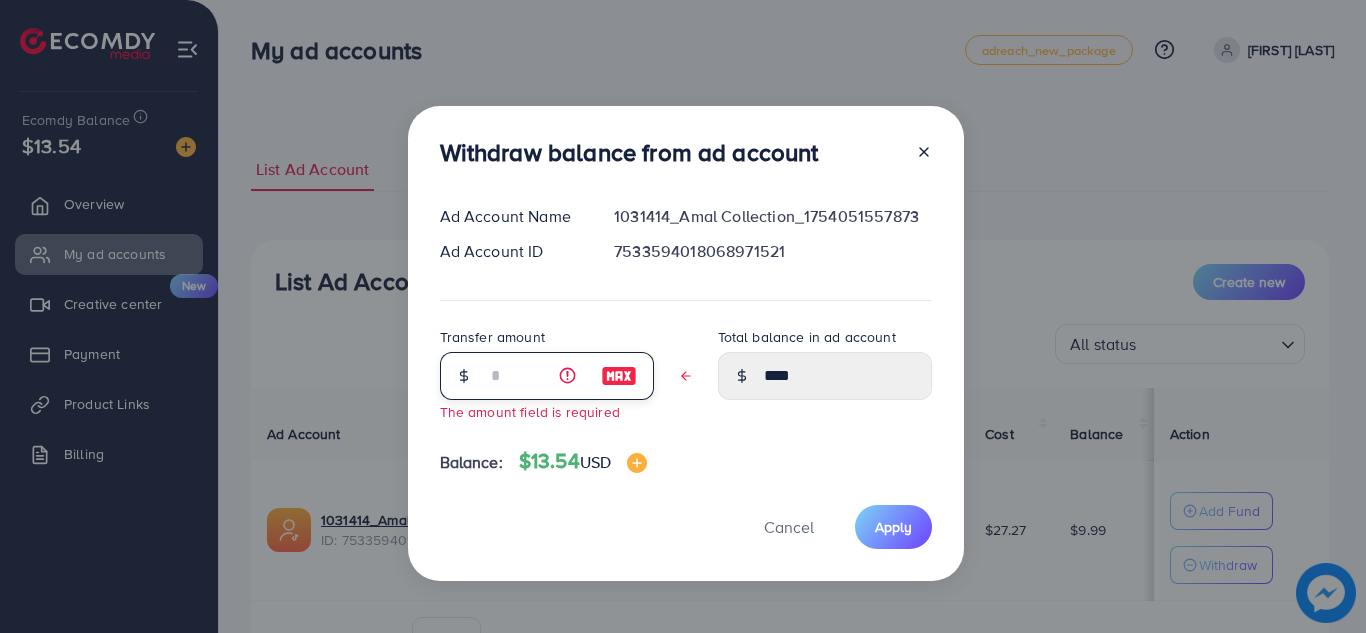 type on "*" 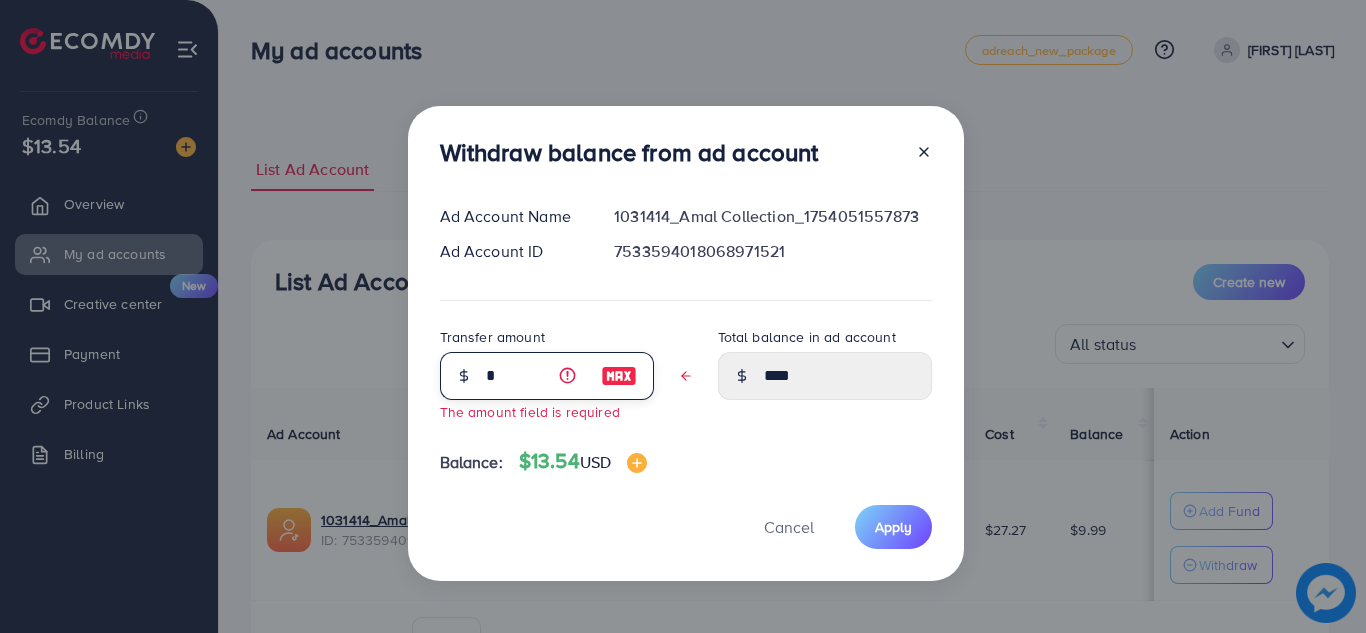 type on "****" 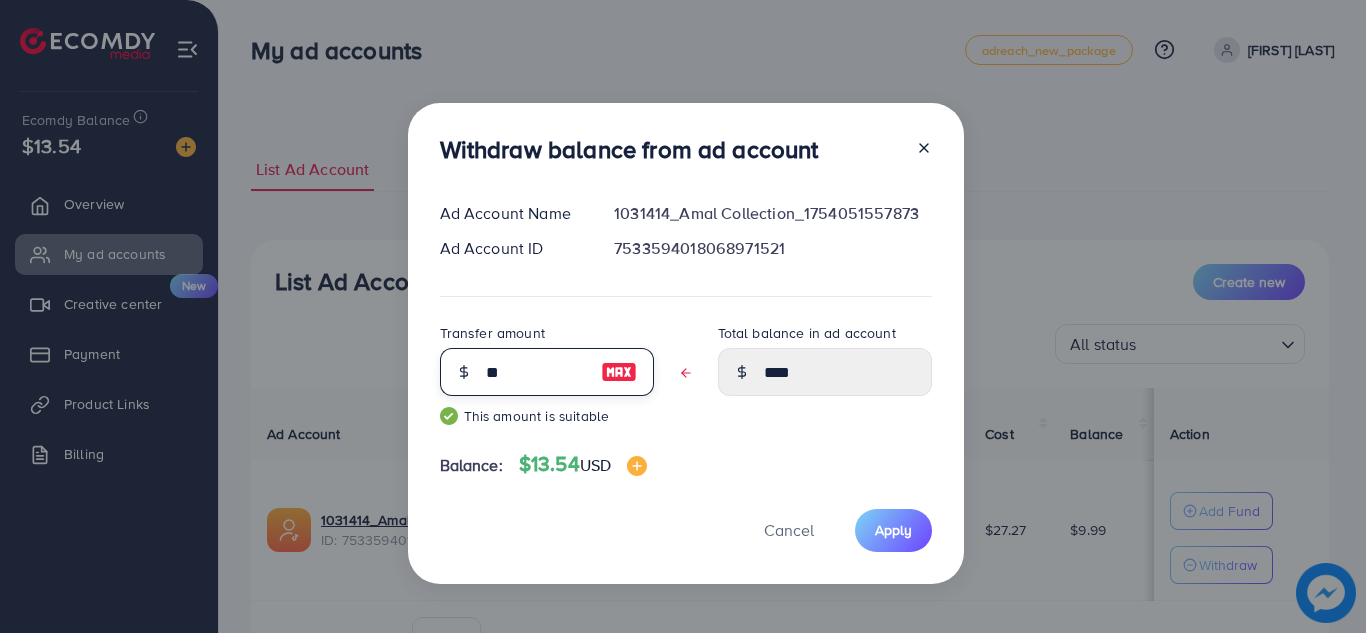 type on "***" 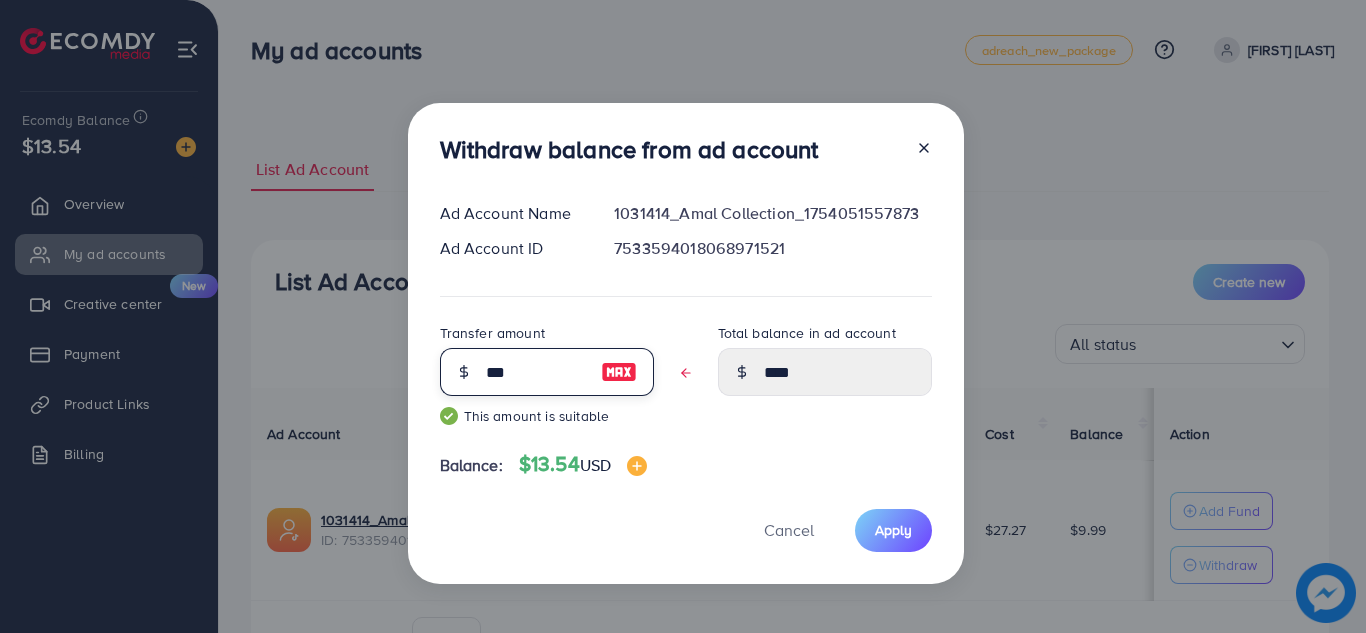 type on "****" 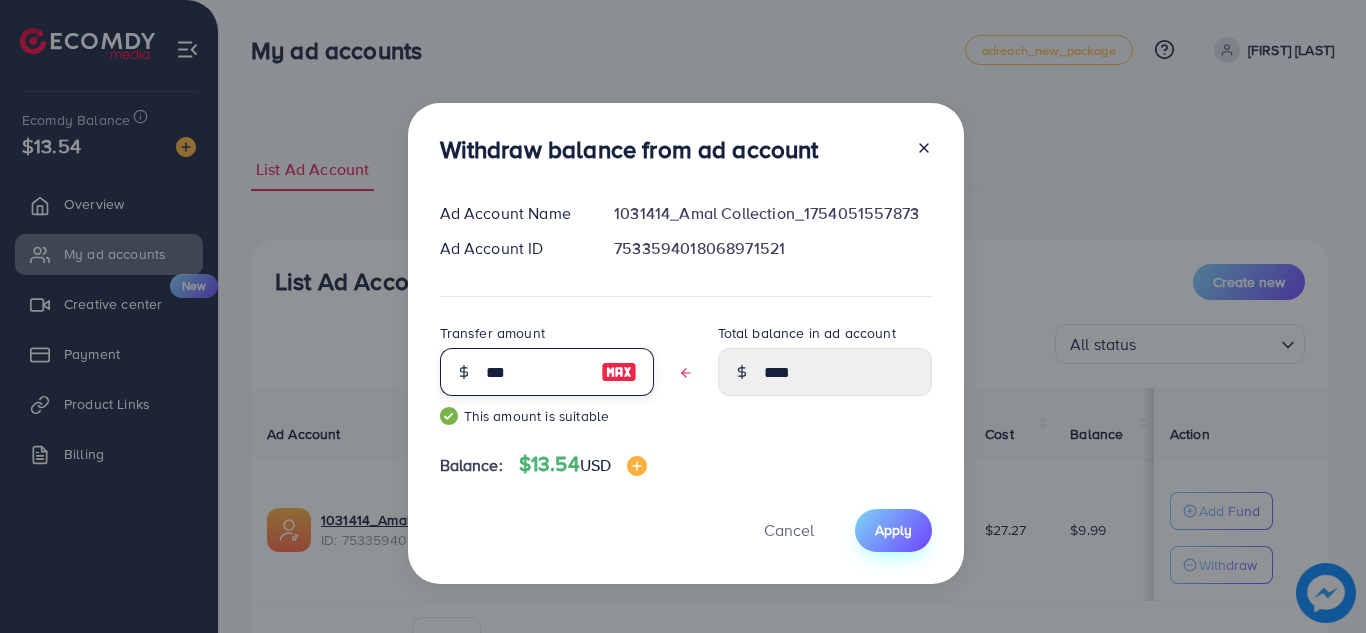 type on "***" 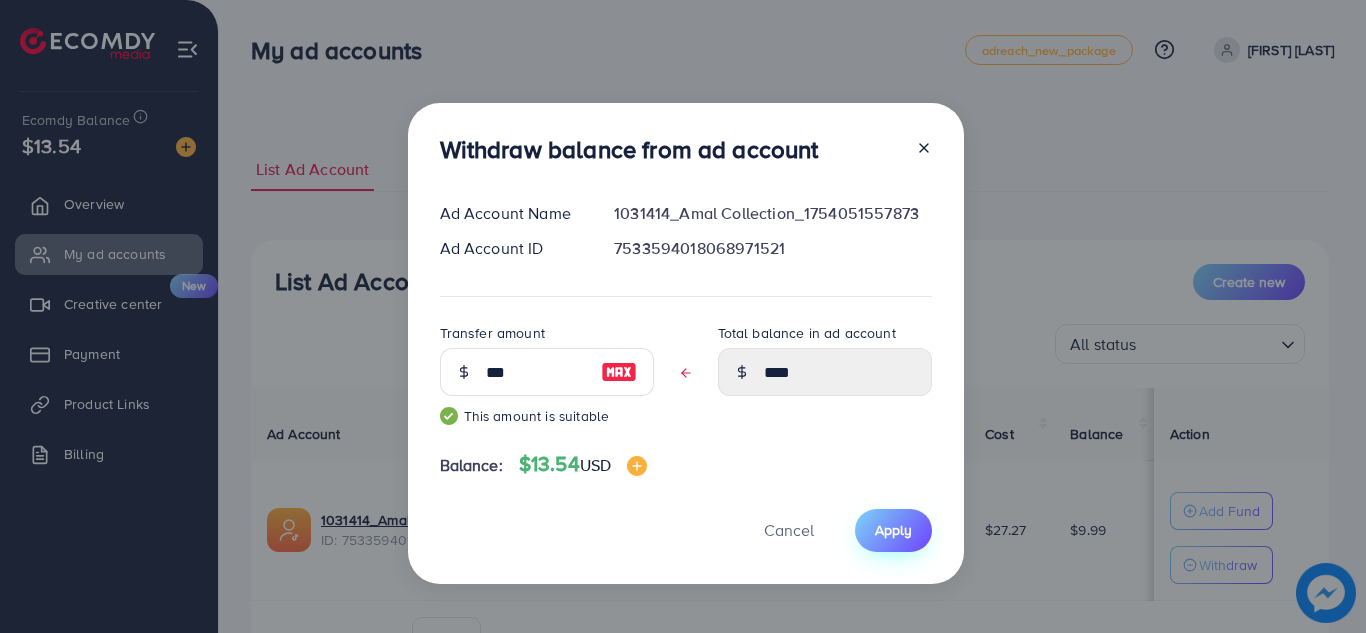 click on "Apply" at bounding box center [893, 530] 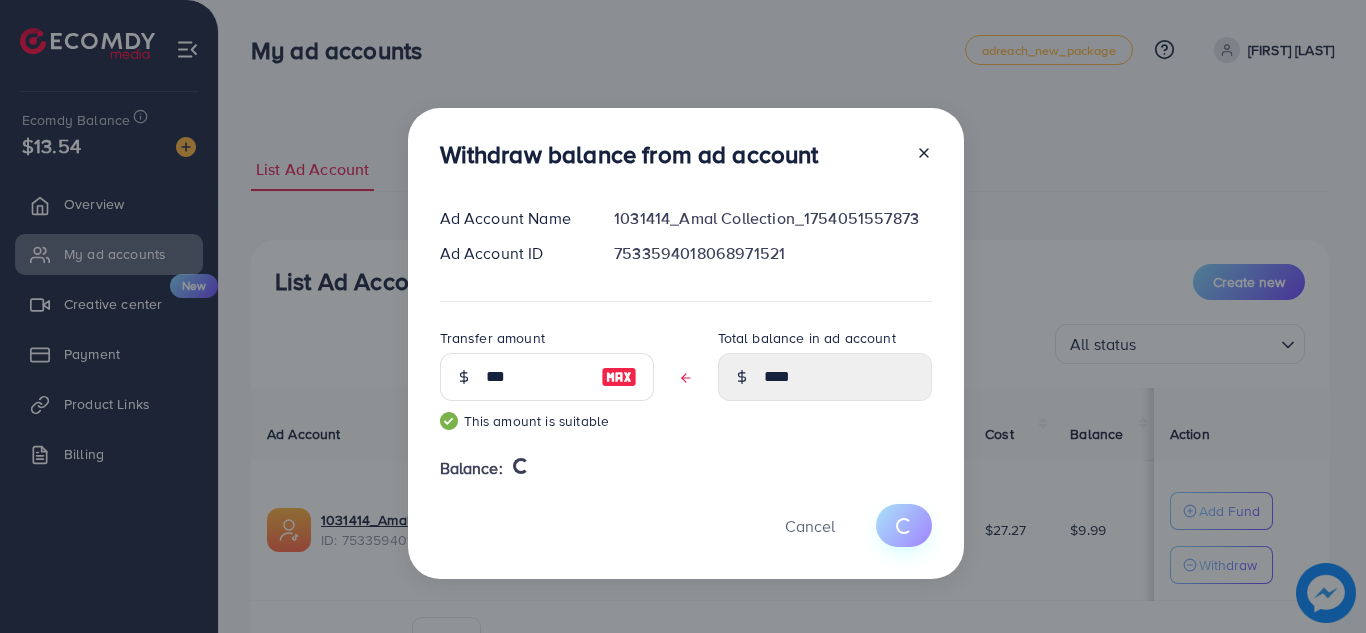 type 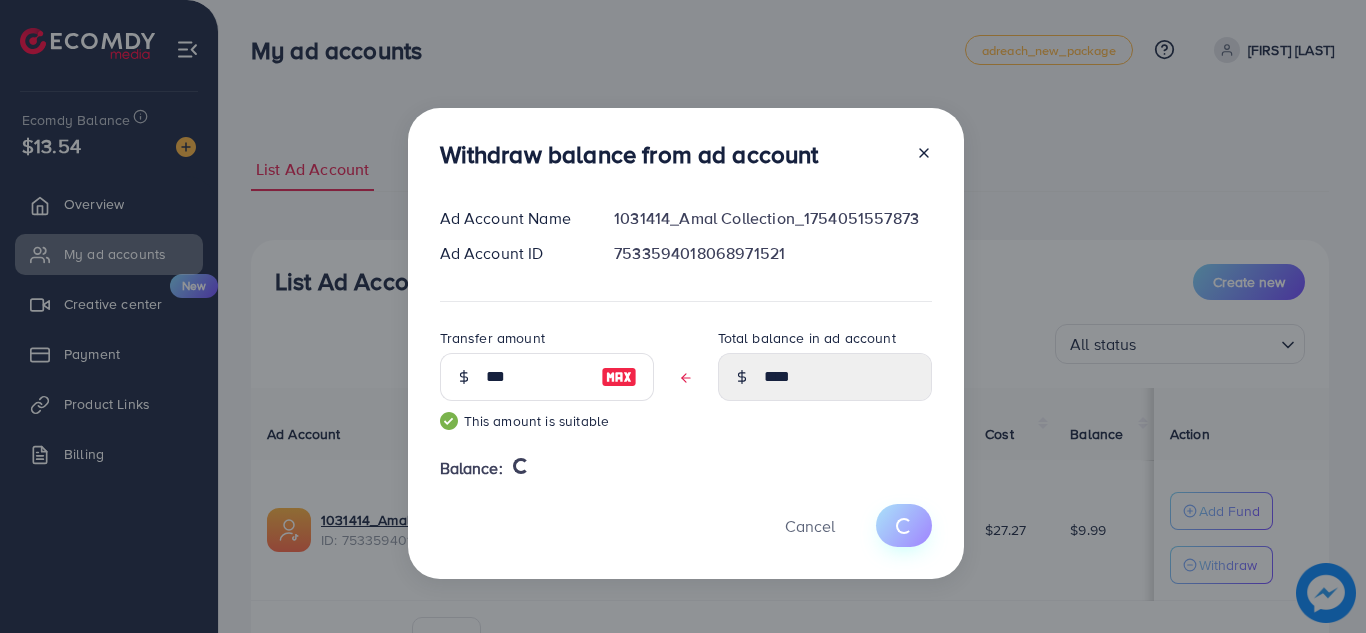 type on "****" 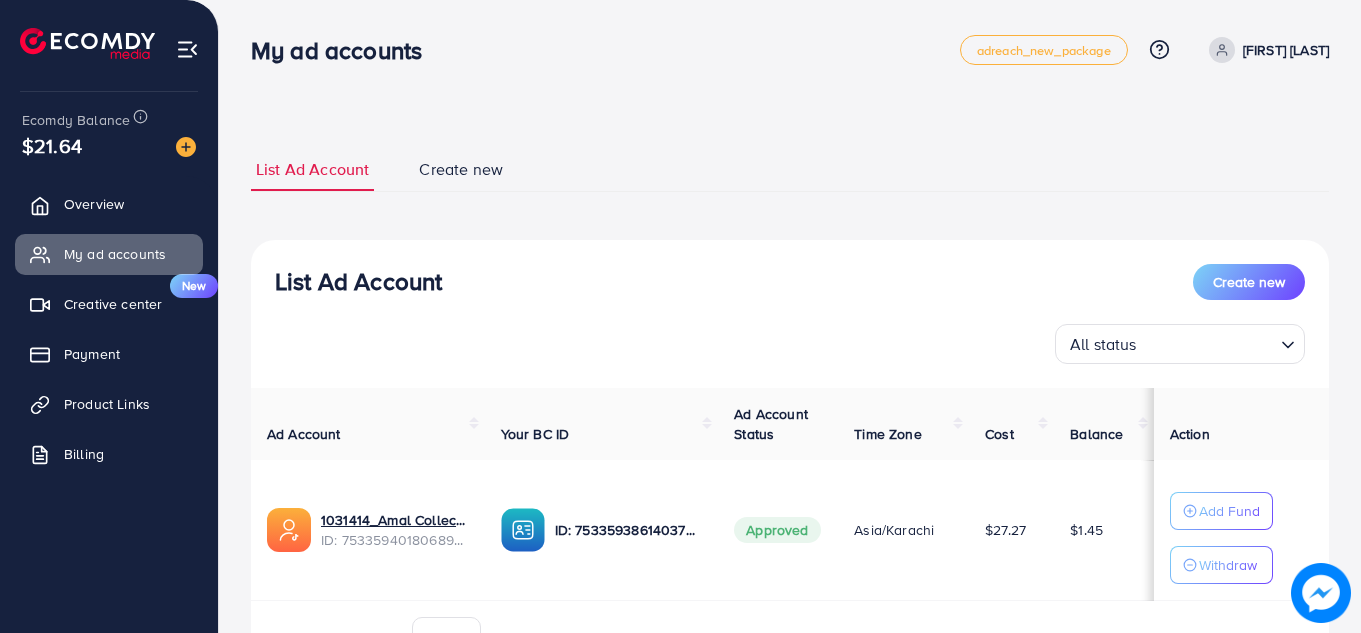 scroll, scrollTop: 0, scrollLeft: 0, axis: both 